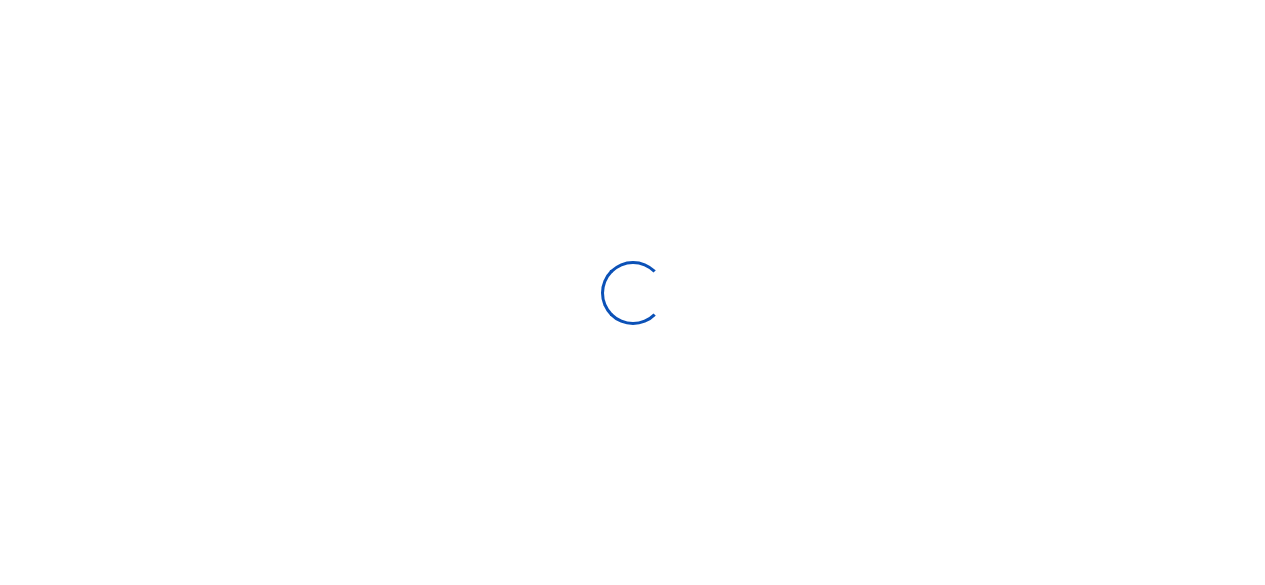 scroll, scrollTop: 0, scrollLeft: 0, axis: both 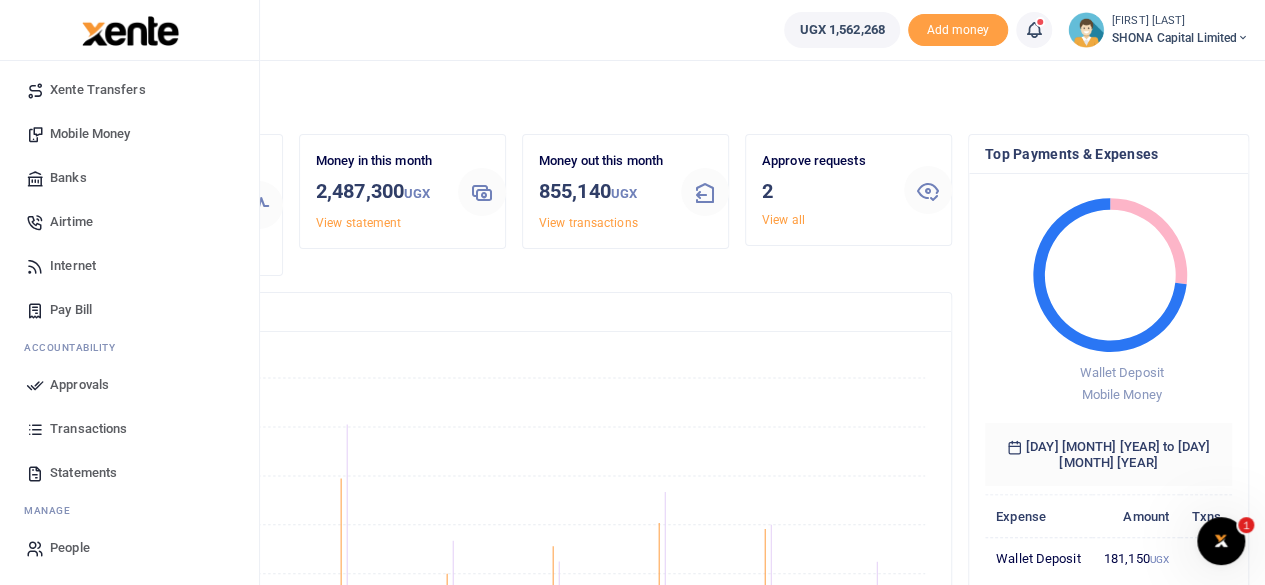 click on "Approvals" at bounding box center (79, 385) 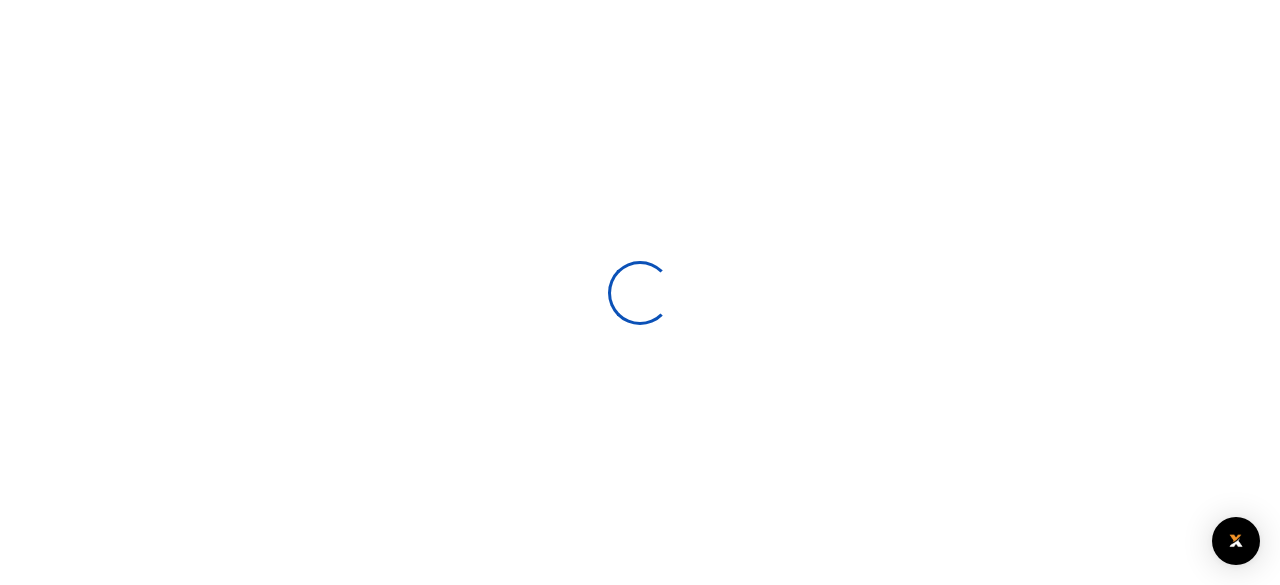 scroll, scrollTop: 0, scrollLeft: 0, axis: both 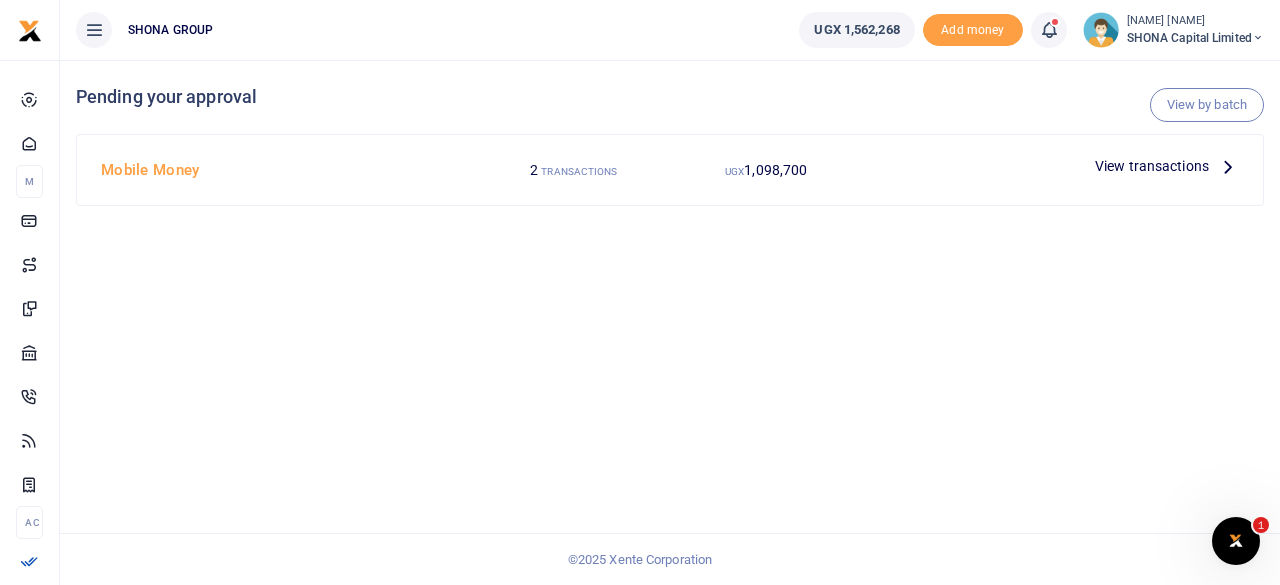 click on "View transactions" at bounding box center [1152, 166] 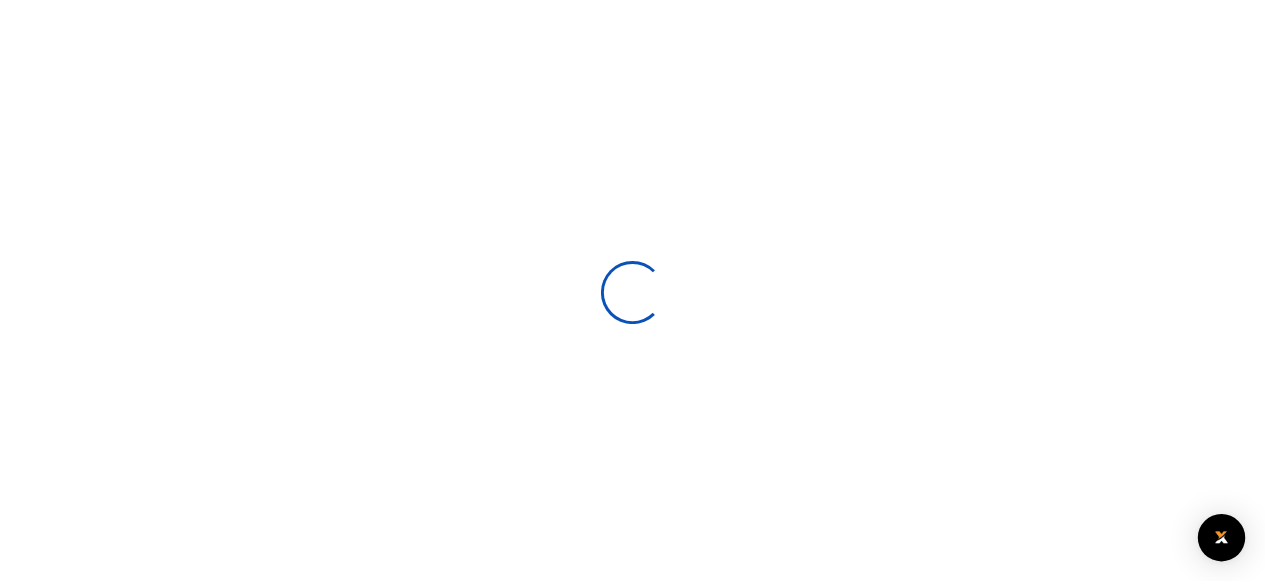 scroll, scrollTop: 0, scrollLeft: 0, axis: both 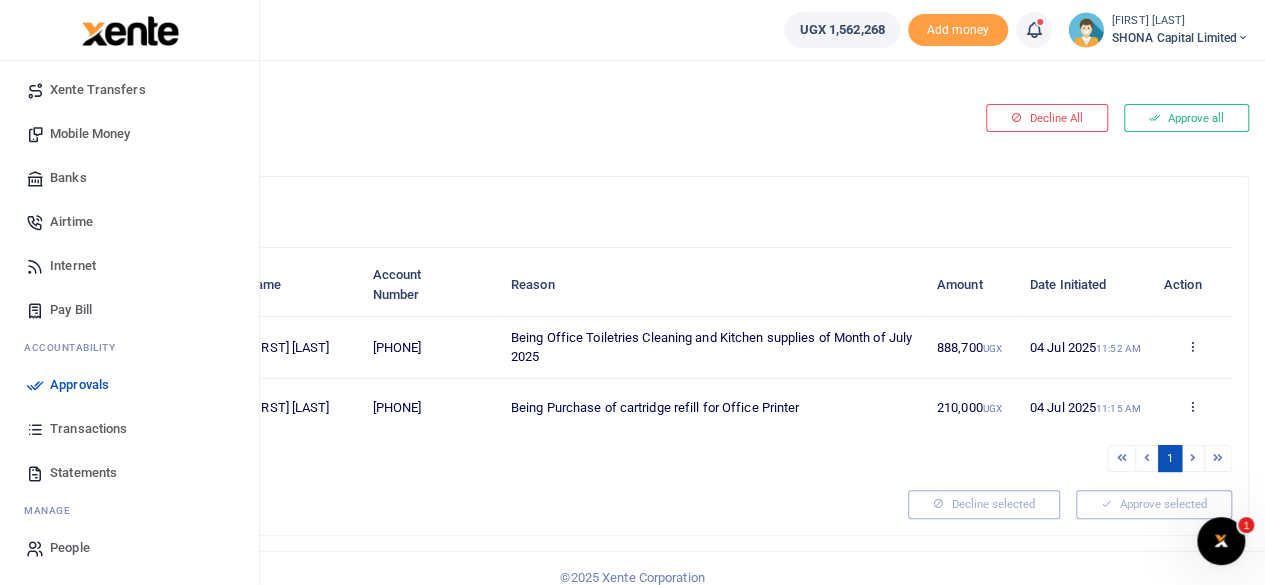 click on "Transactions" at bounding box center (88, 429) 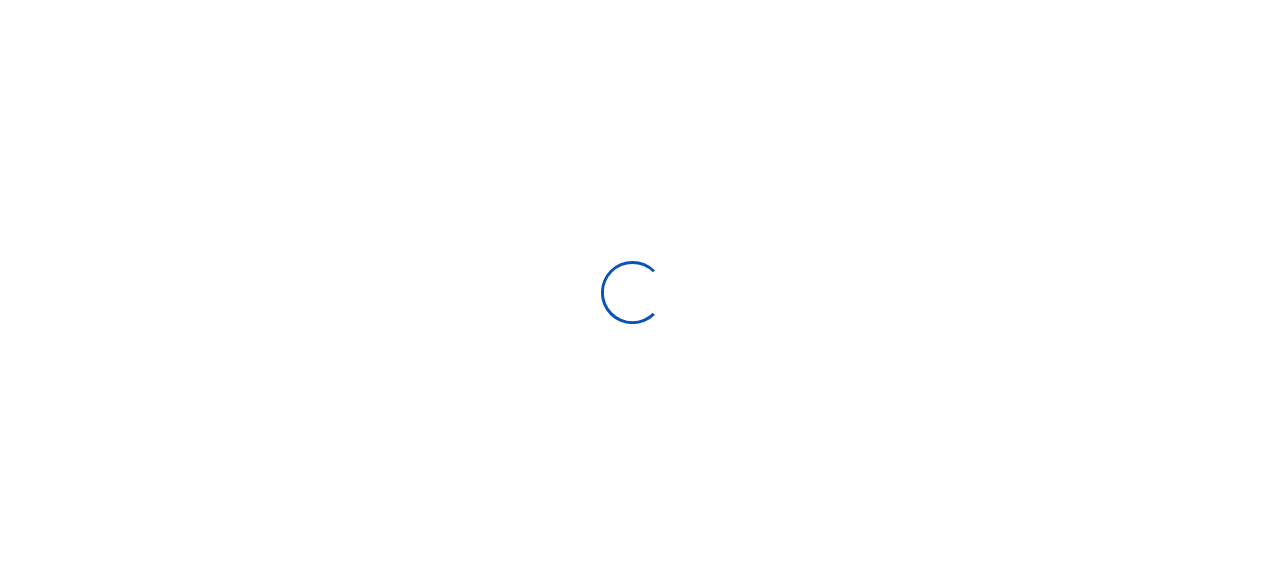 scroll, scrollTop: 0, scrollLeft: 0, axis: both 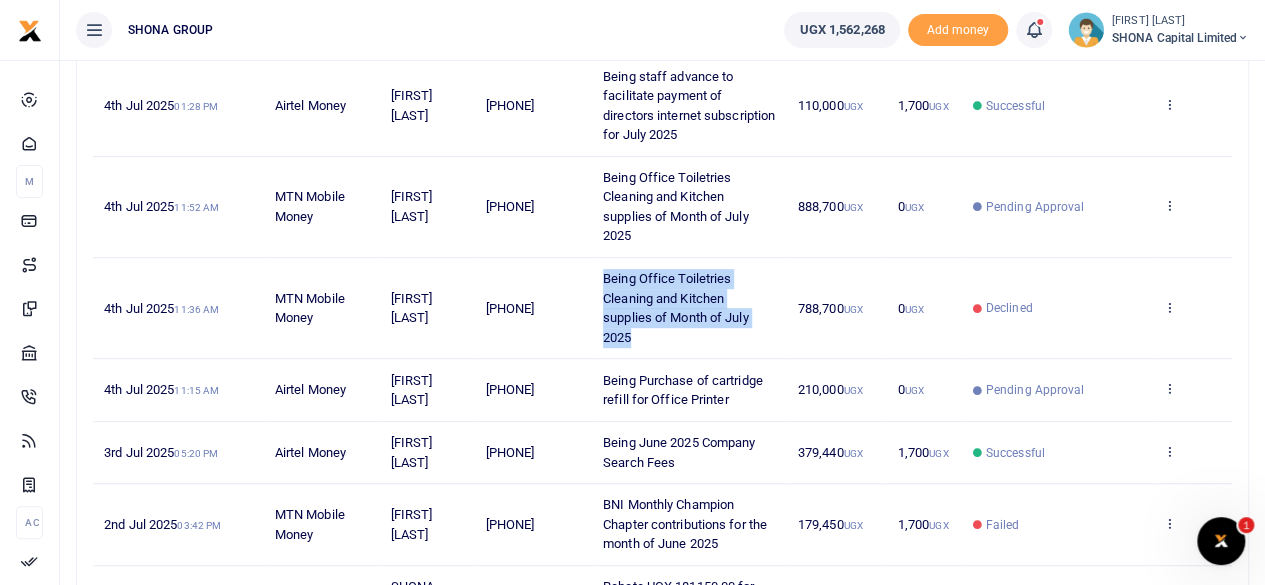 drag, startPoint x: 604, startPoint y: 275, endPoint x: 683, endPoint y: 313, distance: 87.66413 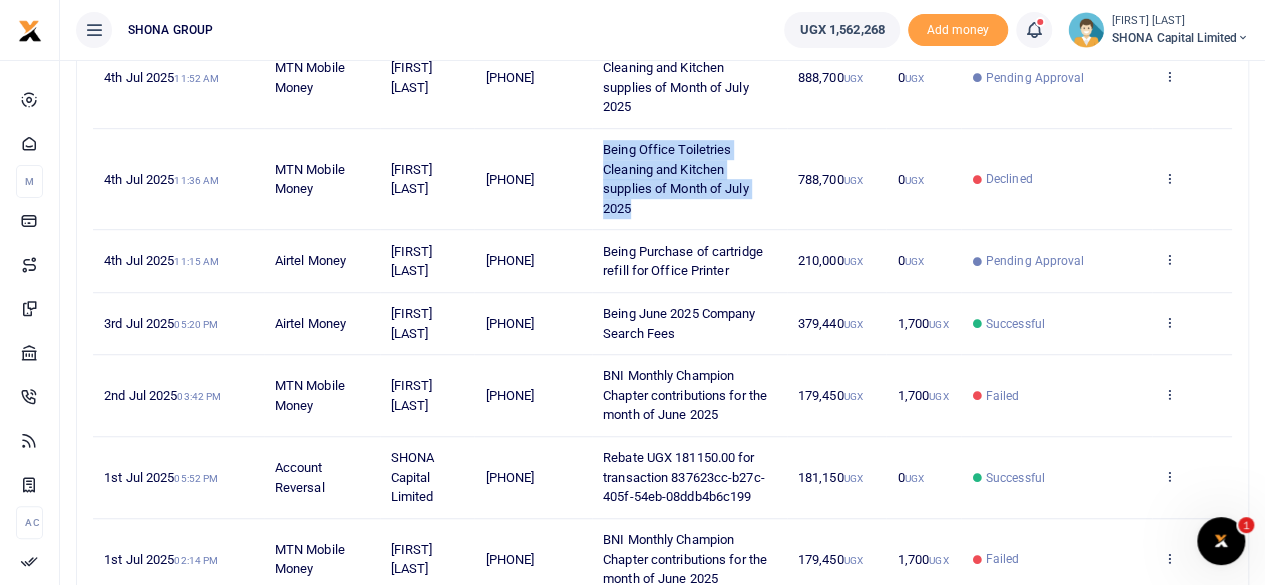 scroll, scrollTop: 500, scrollLeft: 0, axis: vertical 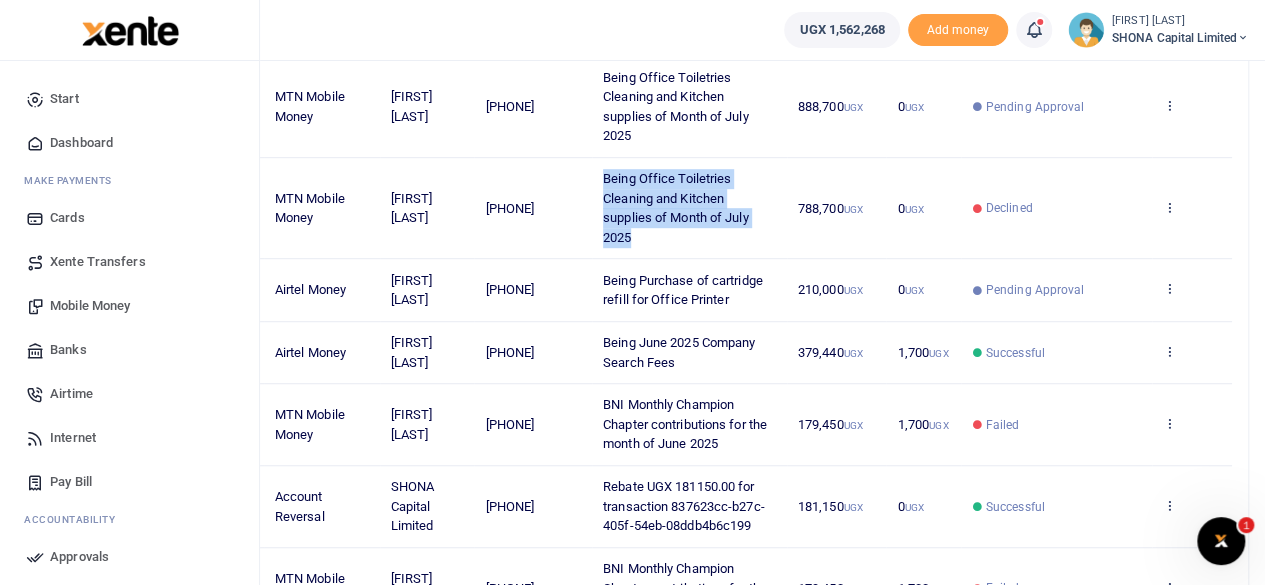 click on "Mobile Money" at bounding box center [90, 306] 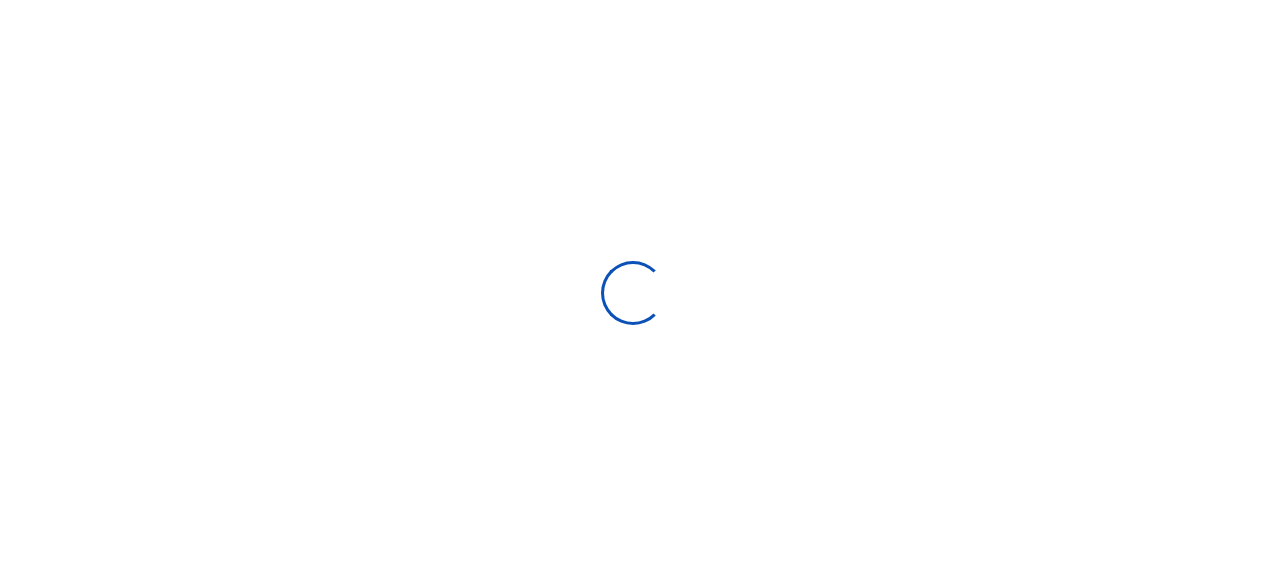 scroll, scrollTop: 0, scrollLeft: 0, axis: both 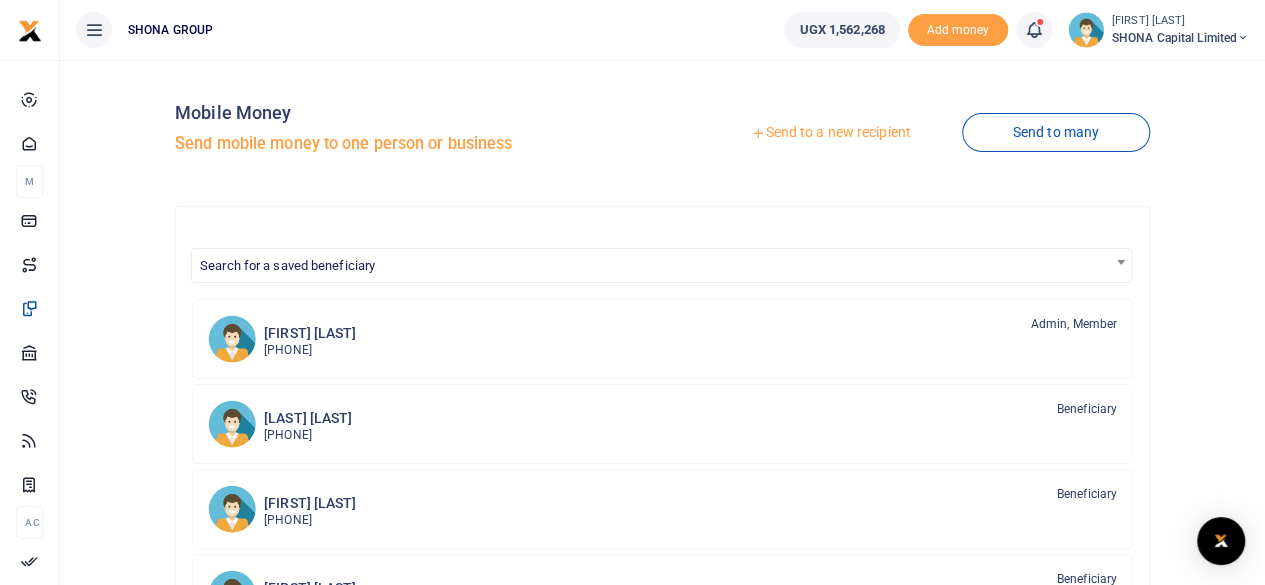 click on "Send to a new recipient" at bounding box center [830, 133] 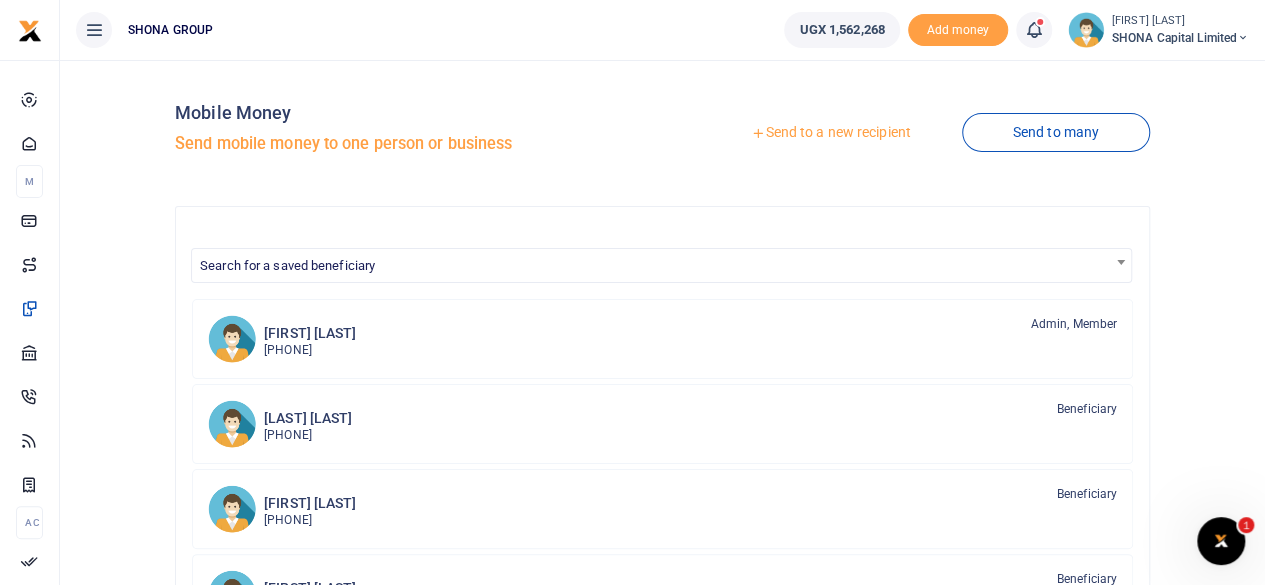 scroll, scrollTop: 0, scrollLeft: 0, axis: both 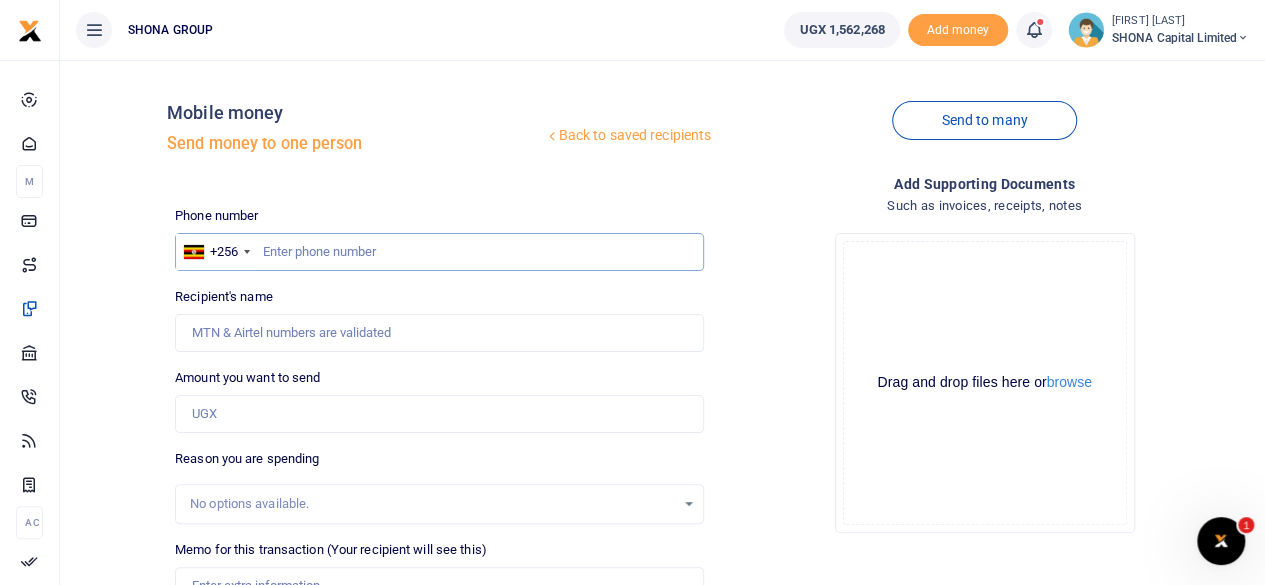 click at bounding box center (439, 252) 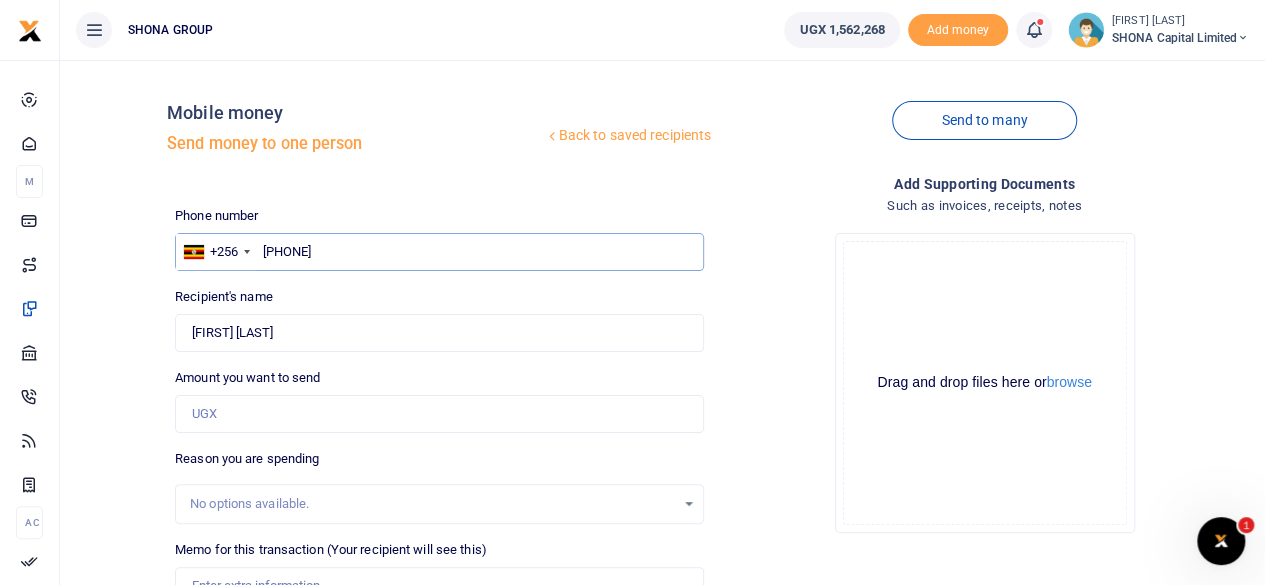 type on "0778478655" 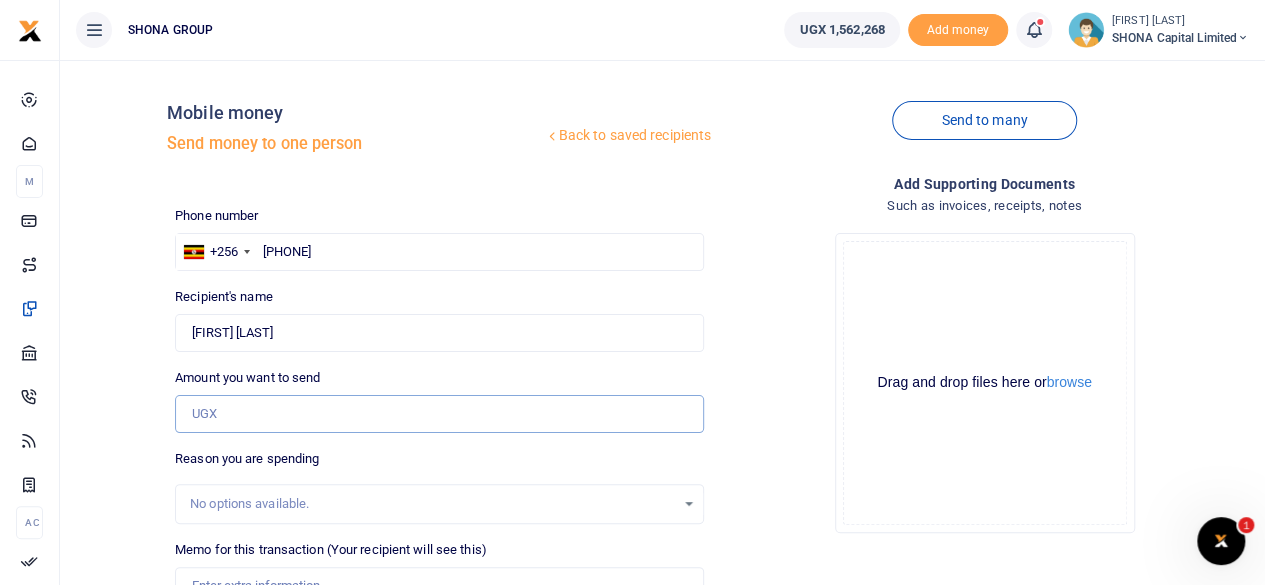 click on "Amount you want to send" at bounding box center [439, 414] 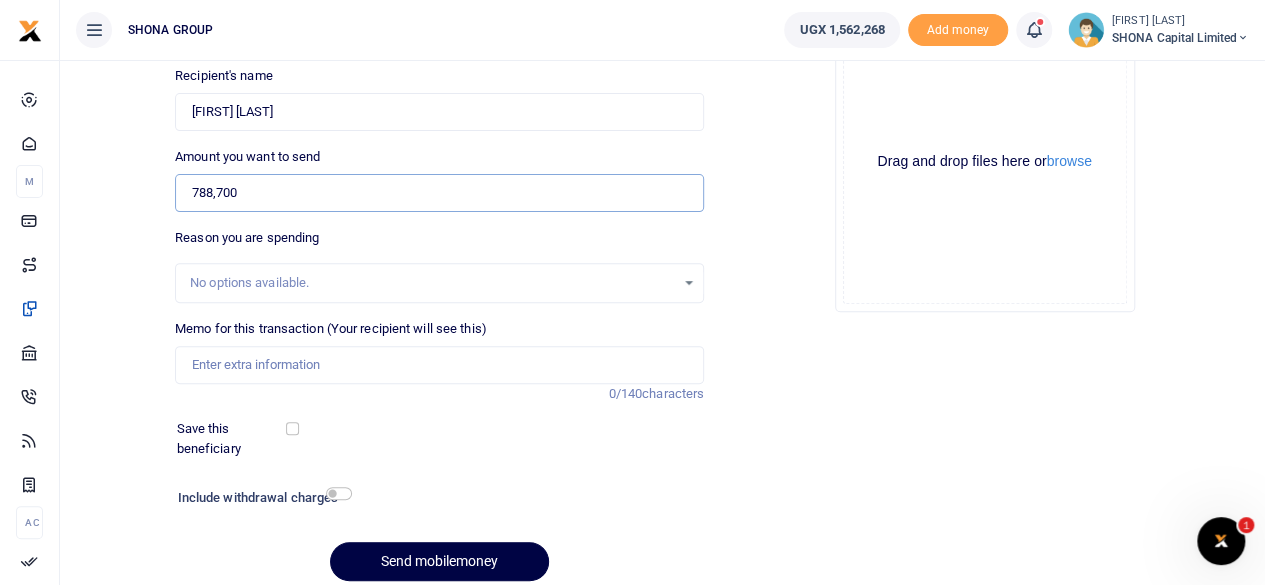 scroll, scrollTop: 298, scrollLeft: 0, axis: vertical 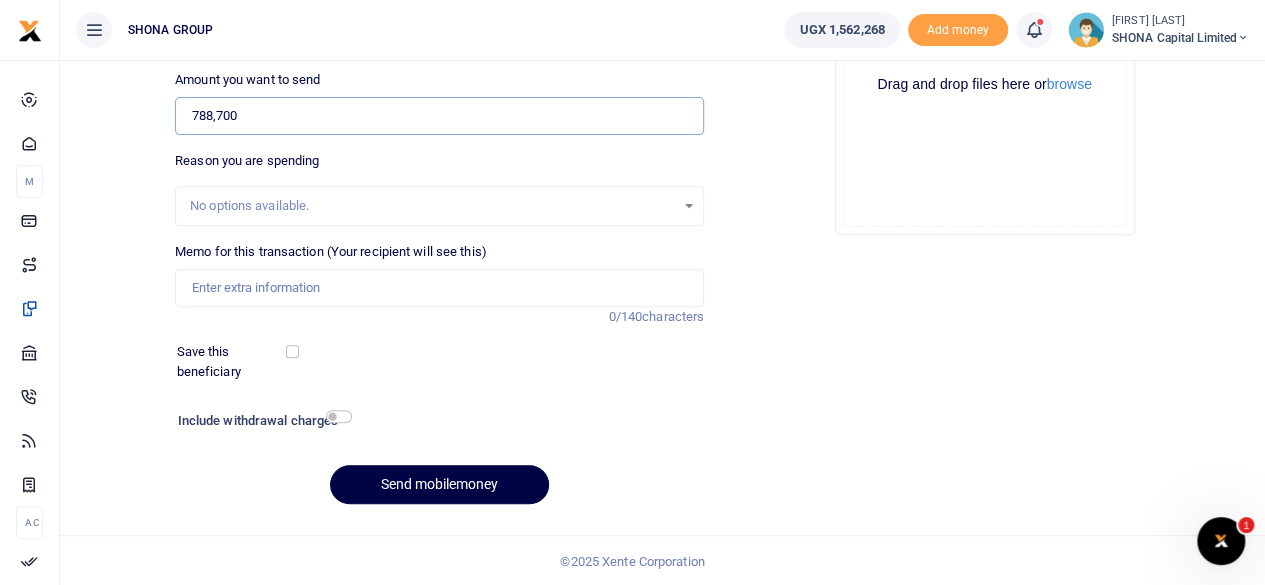 type on "788,700" 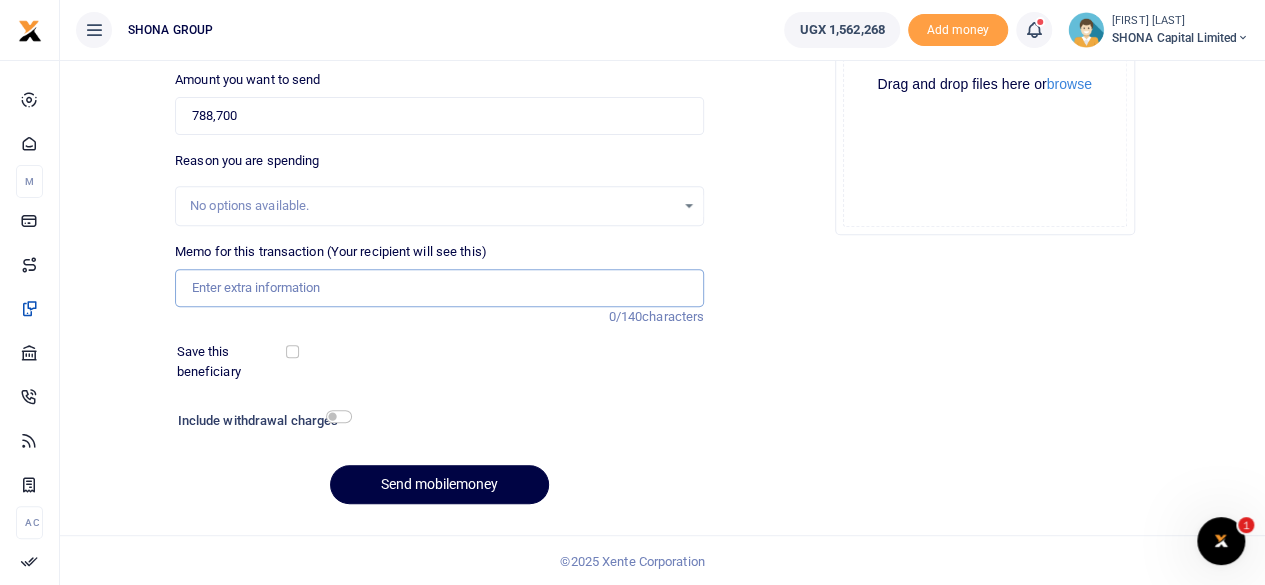 click on "Memo for this transaction (Your recipient will see this)" at bounding box center [439, 288] 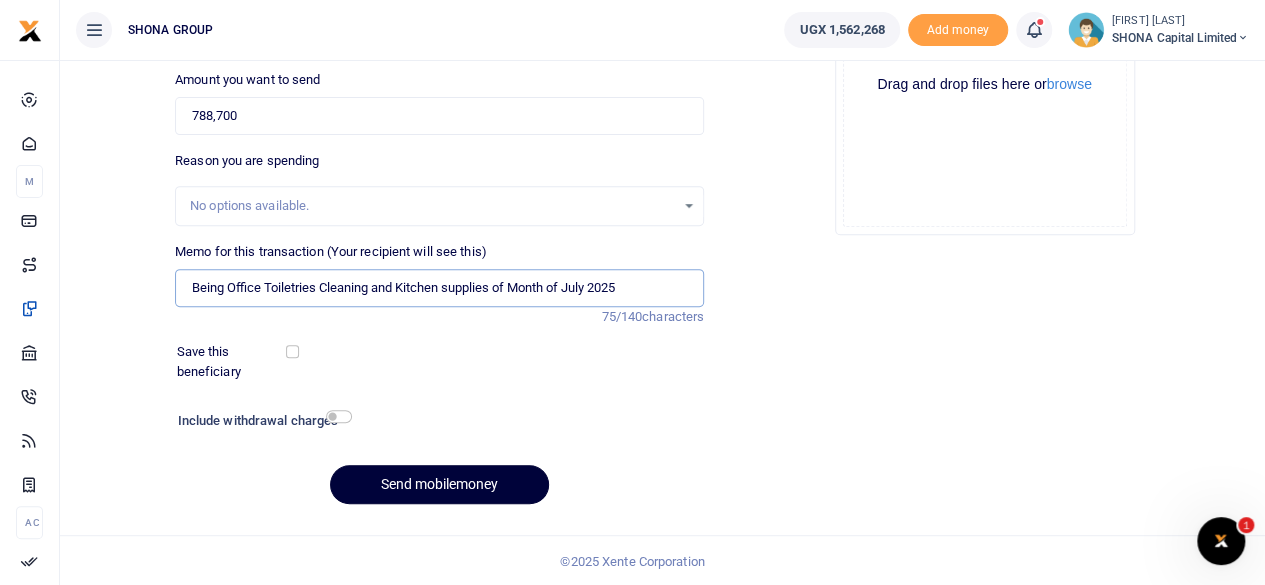type on "Being Office Toiletries Cleaning and Kitchen supplies of Month of July 2025" 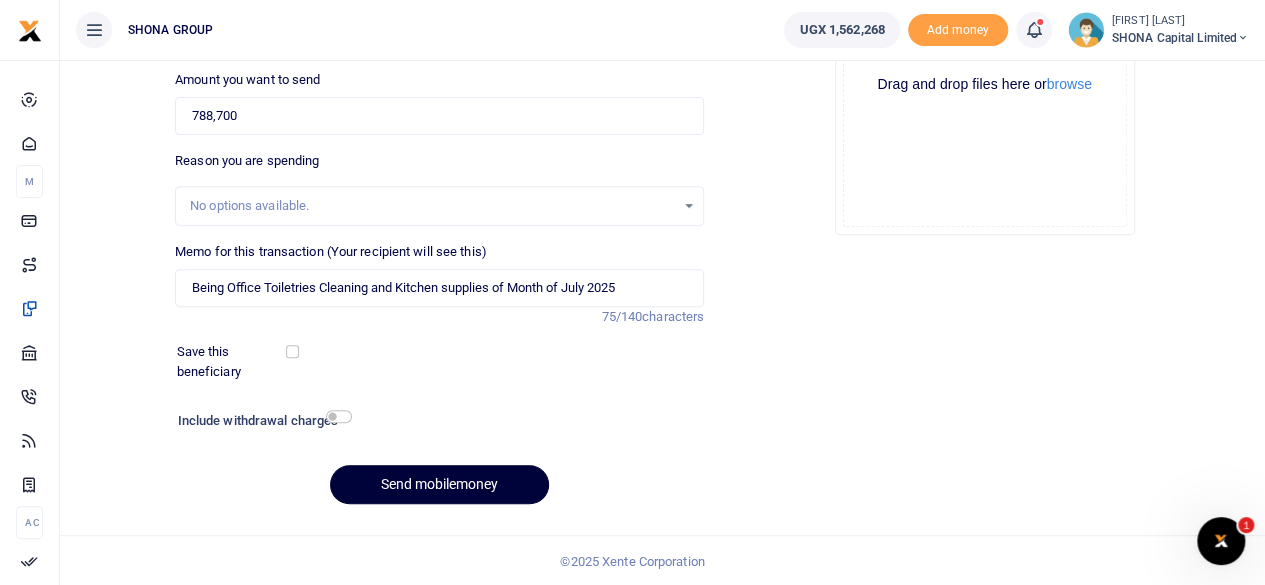 click on "Send mobilemoney" at bounding box center [439, 484] 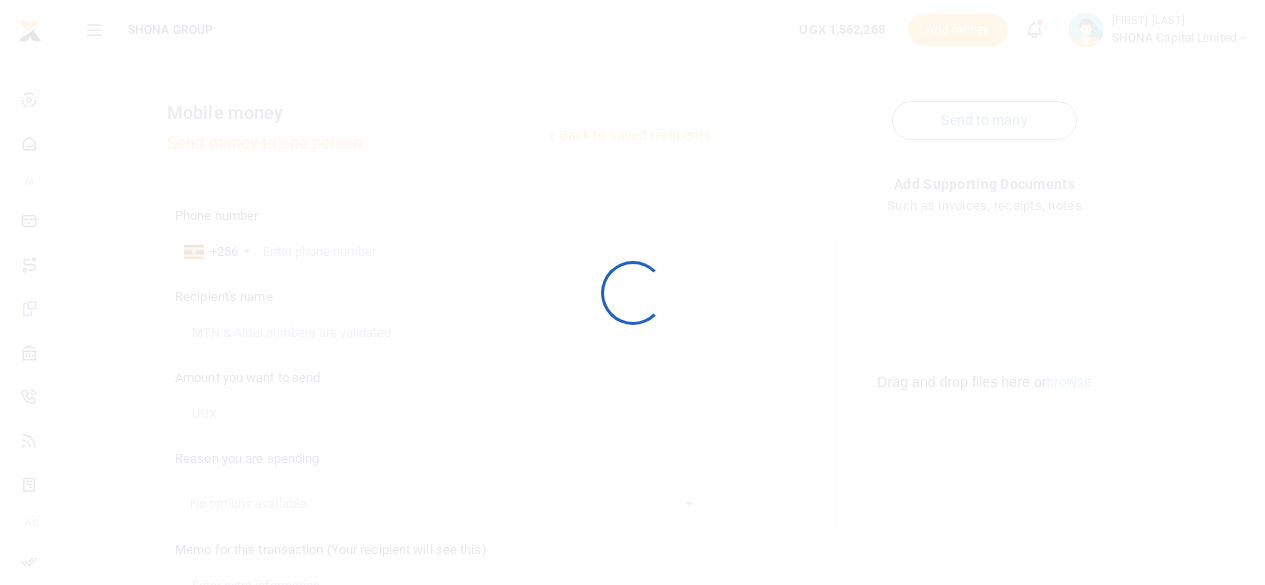 scroll, scrollTop: 297, scrollLeft: 0, axis: vertical 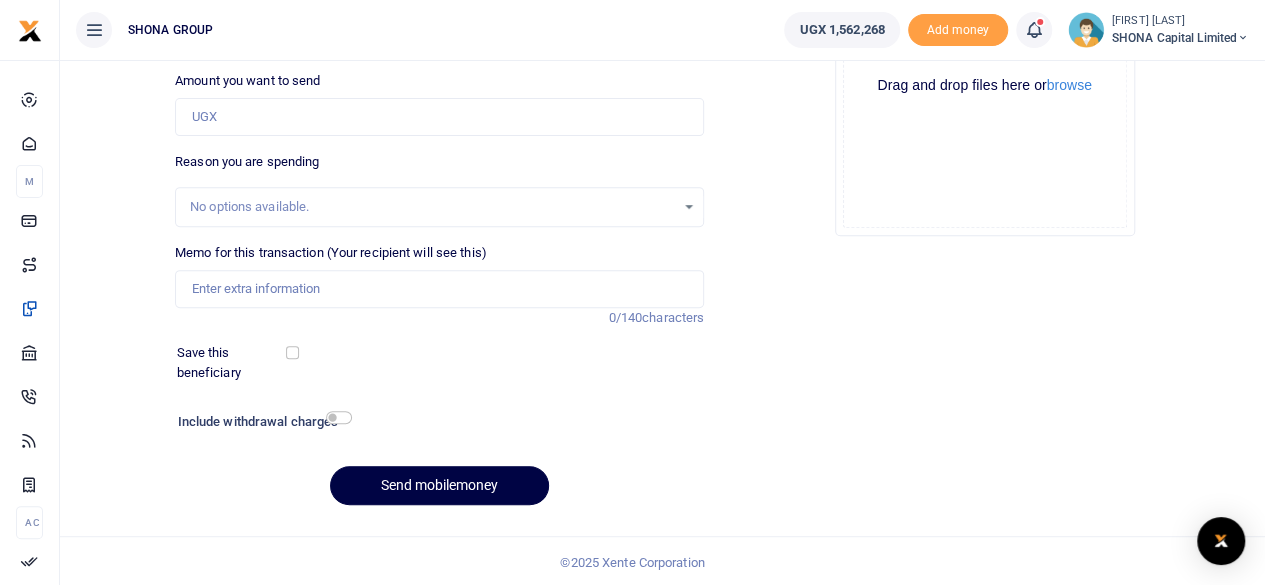 click on "Back to saved recipients
Mobile money
Send money to one person
Send to many
Phone number
+256 Uganda +256
Phone is required.
Recipient's name 0/140" at bounding box center [662, 150] 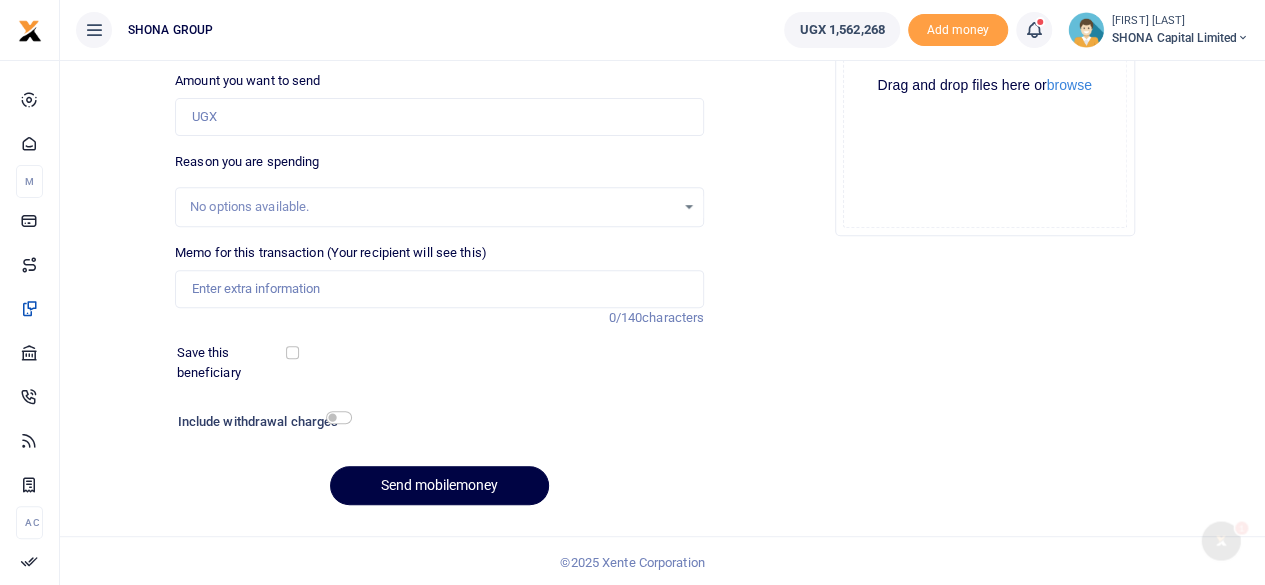scroll, scrollTop: 0, scrollLeft: 0, axis: both 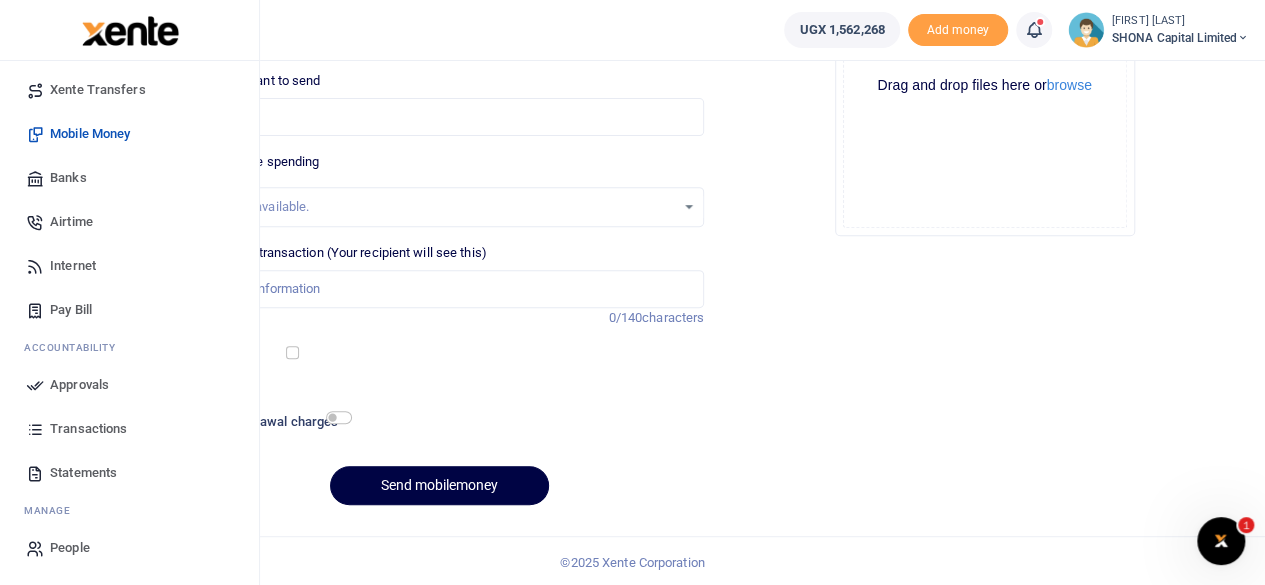 click on "Approvals" at bounding box center (79, 385) 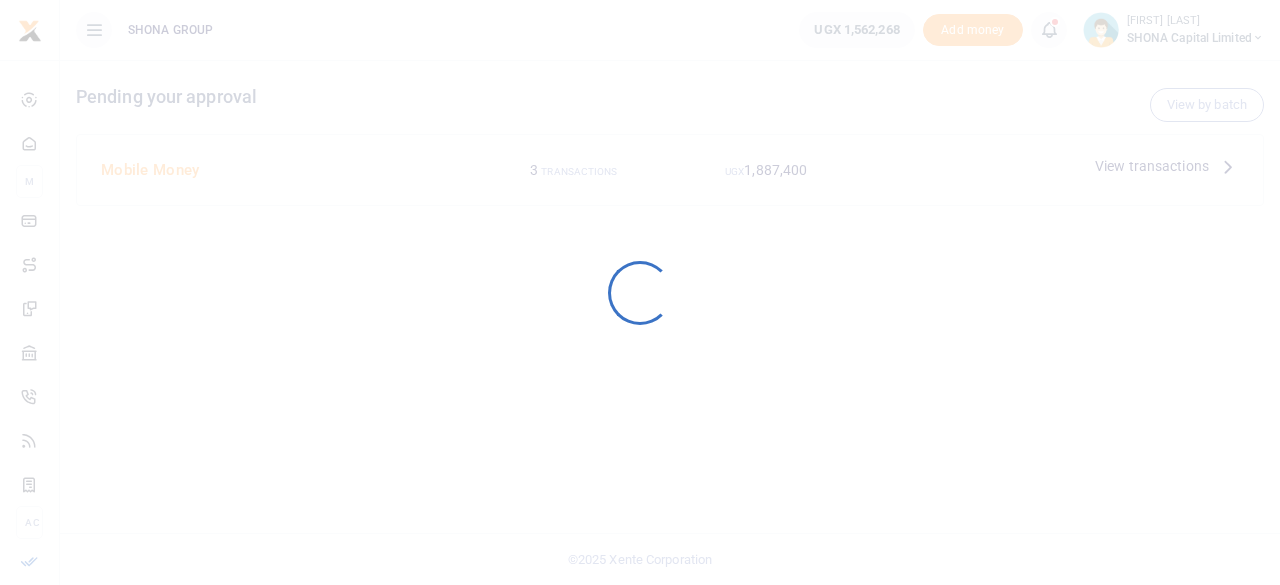 scroll, scrollTop: 0, scrollLeft: 0, axis: both 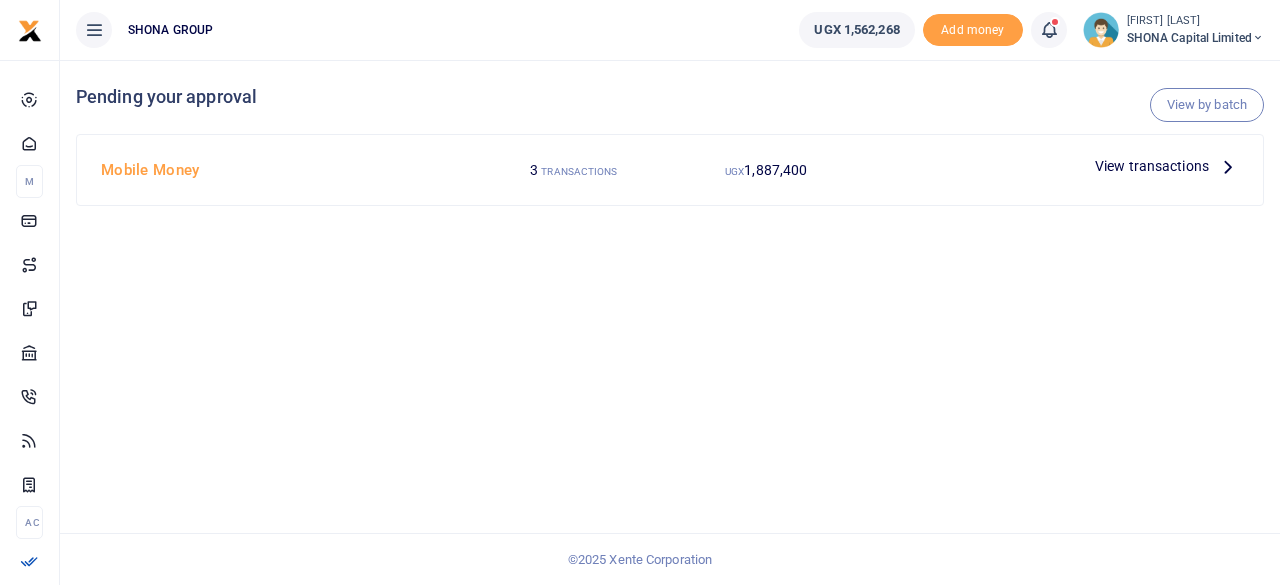click on "View transactions" at bounding box center [1152, 166] 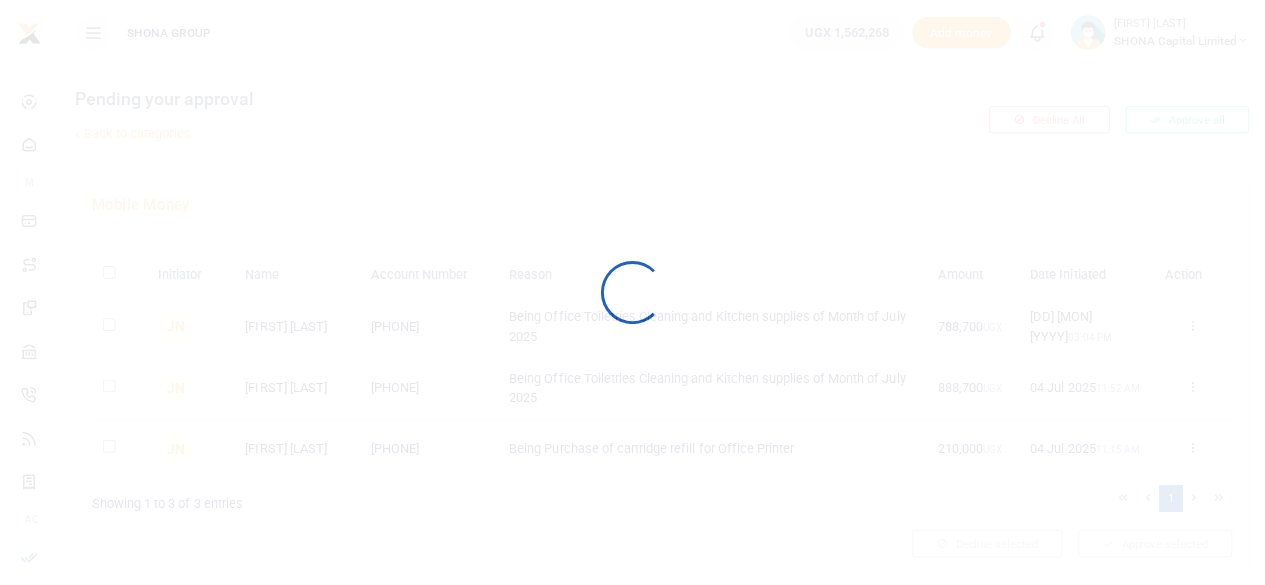 scroll, scrollTop: 0, scrollLeft: 0, axis: both 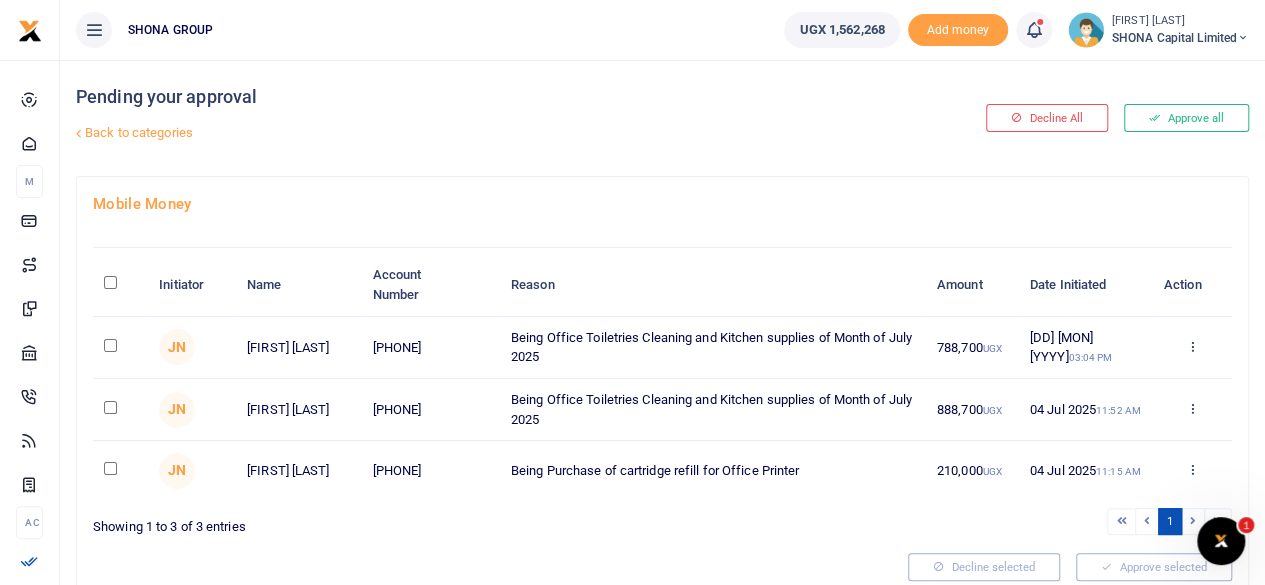 click at bounding box center [110, 282] 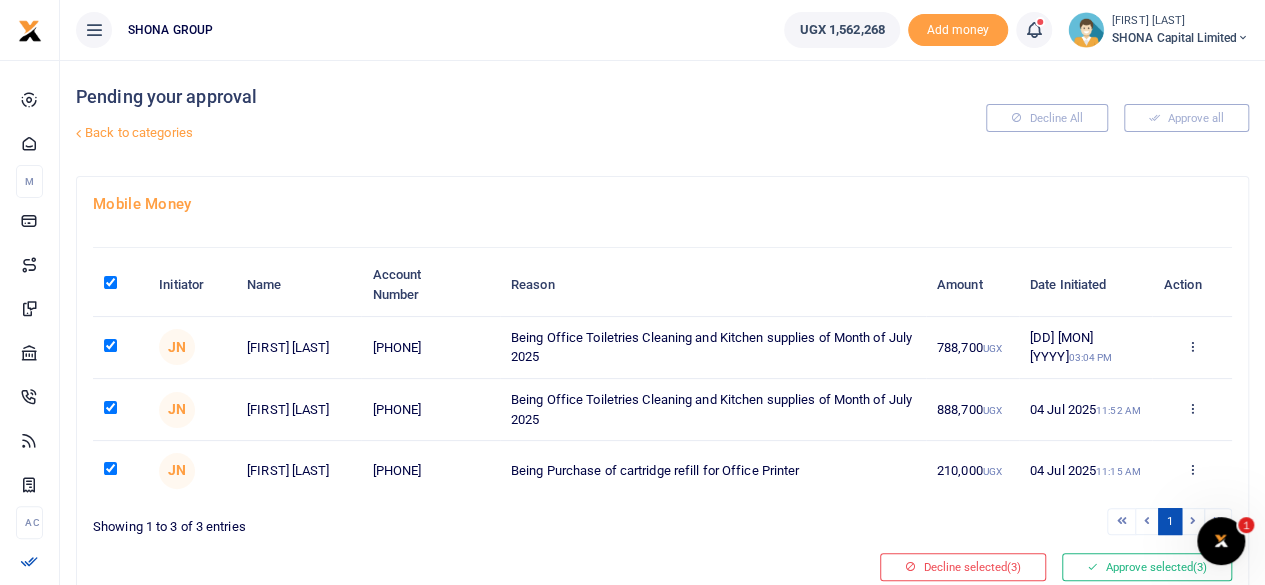 click at bounding box center [120, 410] 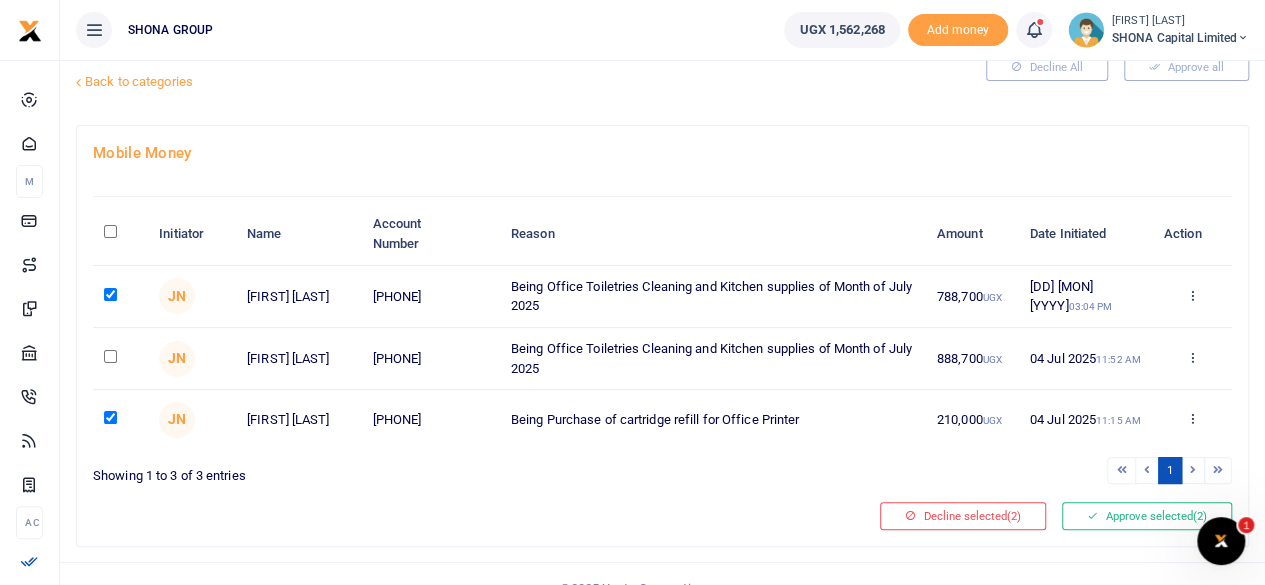 scroll, scrollTop: 79, scrollLeft: 0, axis: vertical 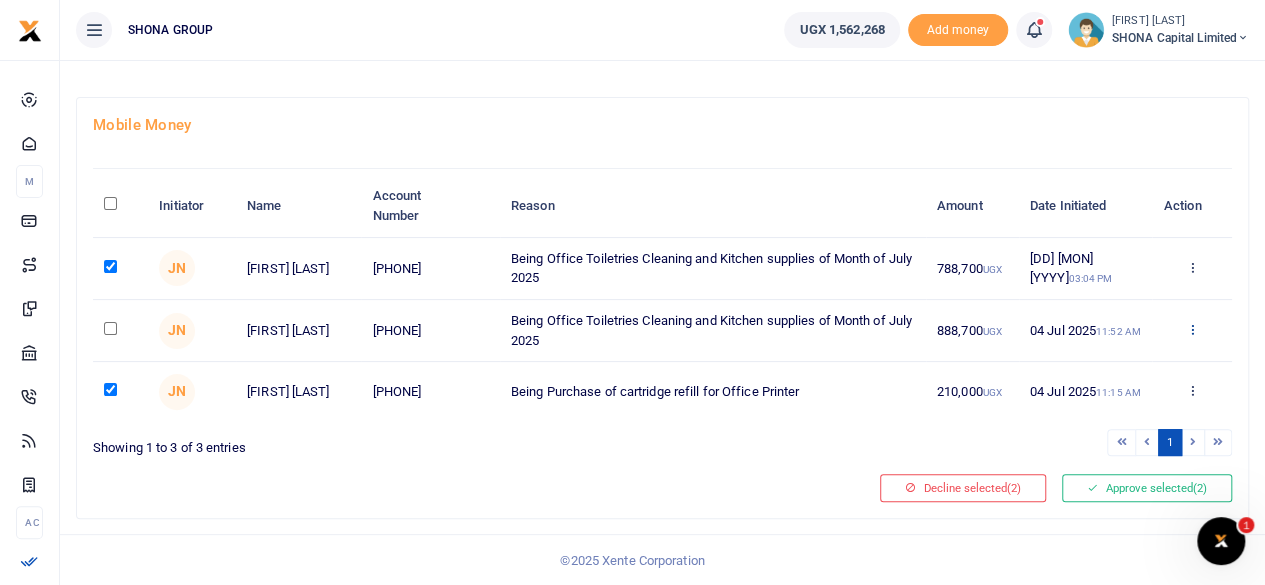 click at bounding box center [1191, 329] 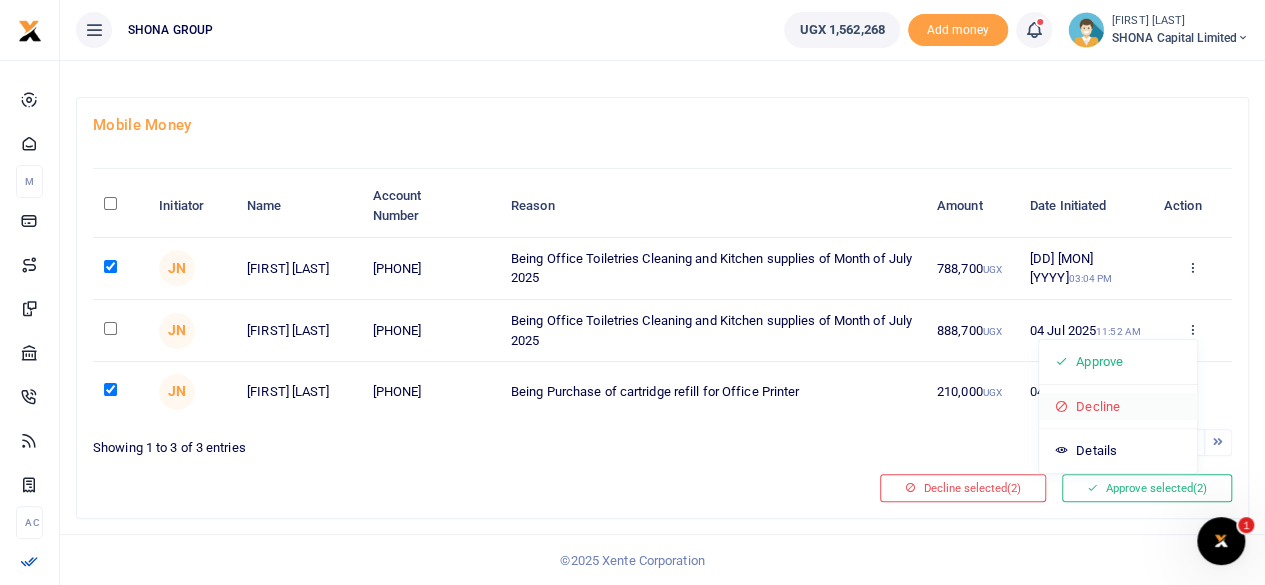 click on "Decline" at bounding box center (1118, 407) 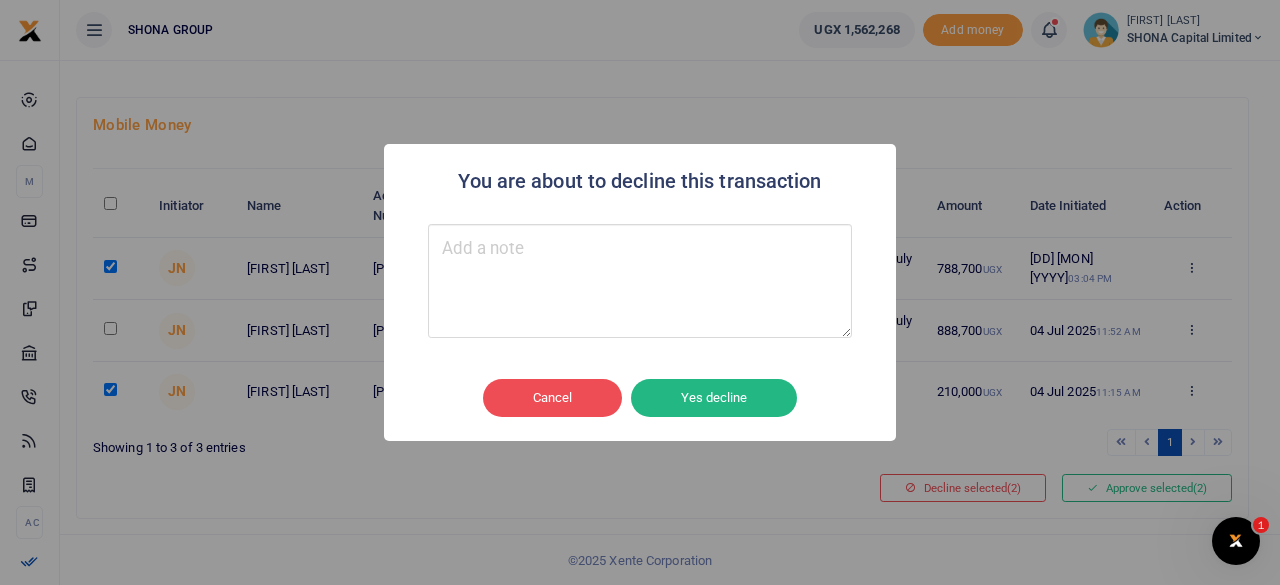 click at bounding box center [640, 281] 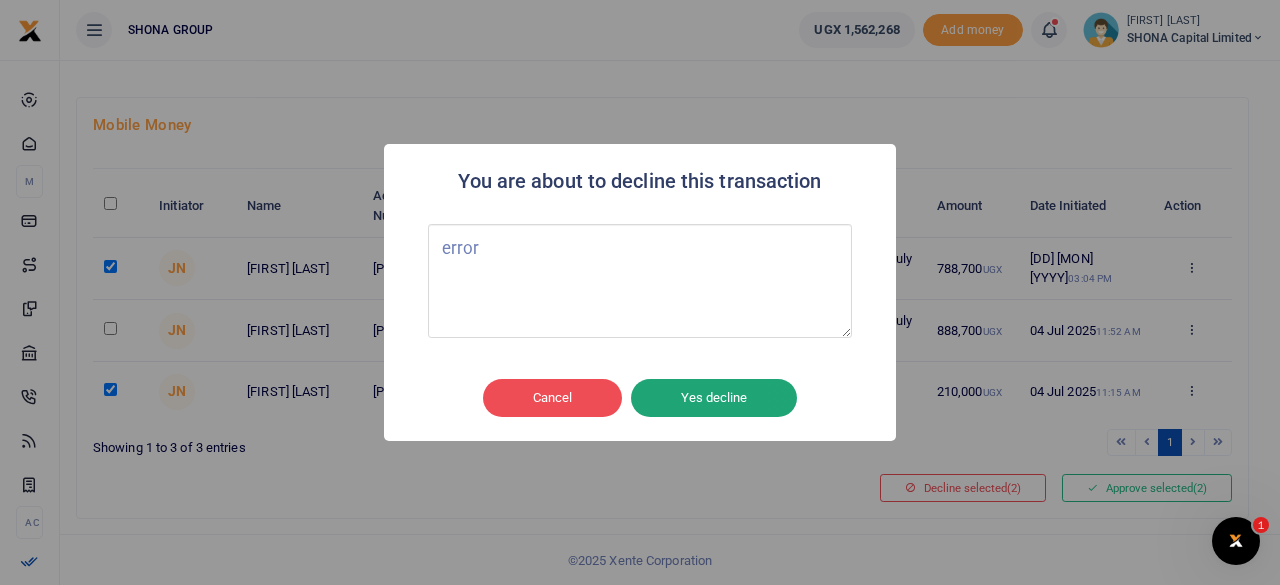 type on "error" 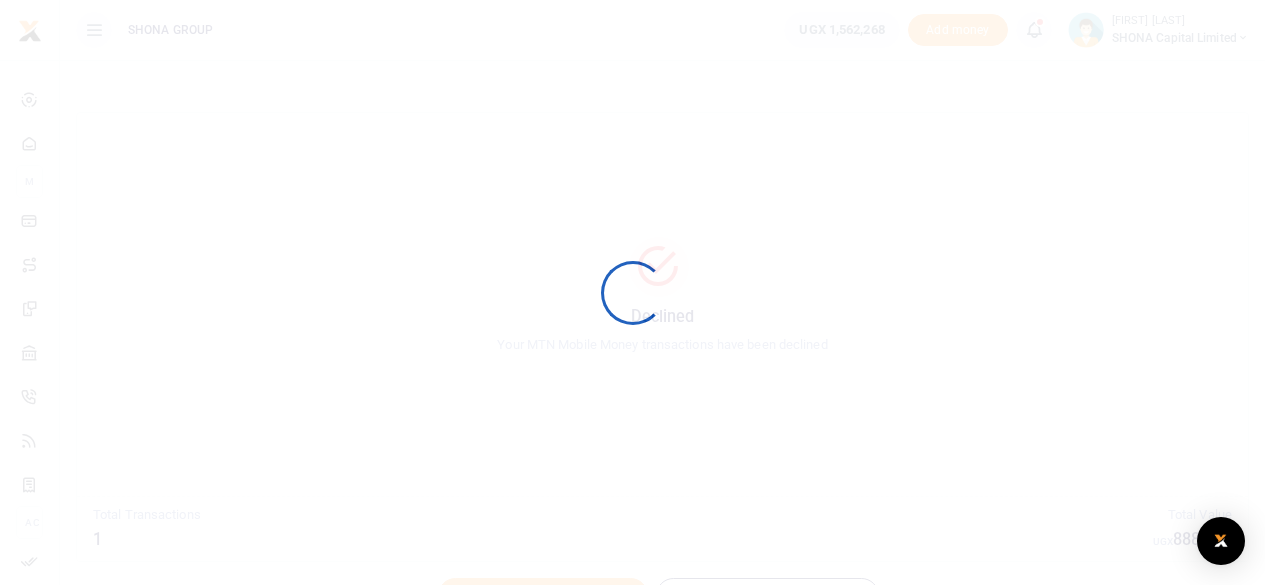 scroll, scrollTop: 0, scrollLeft: 0, axis: both 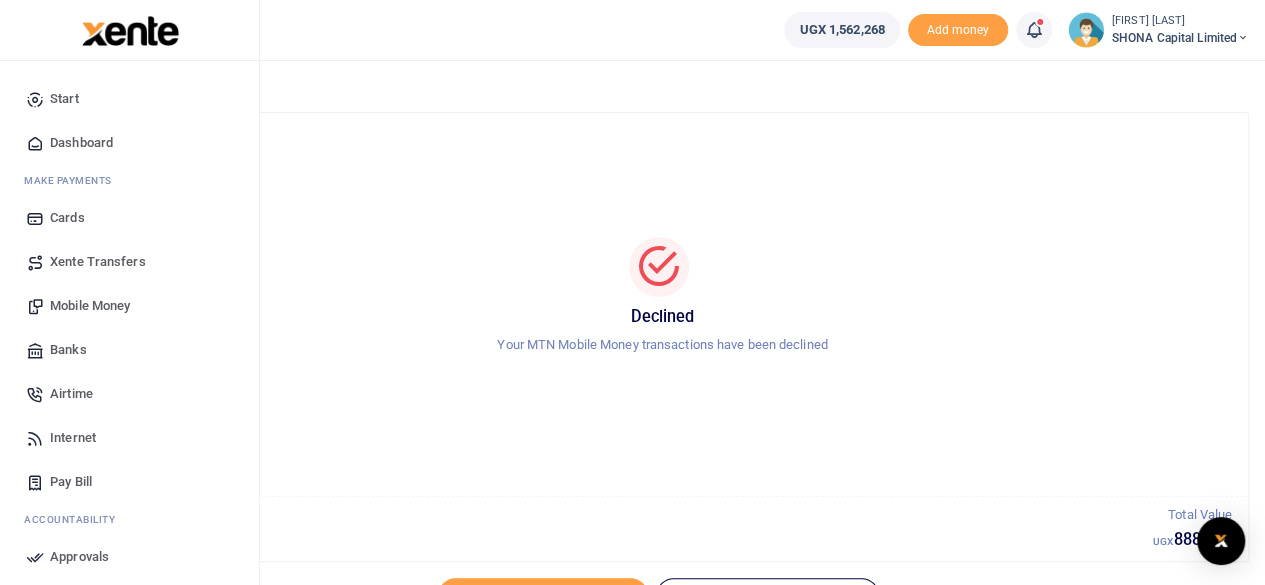 click on "Mobile Money" at bounding box center (90, 306) 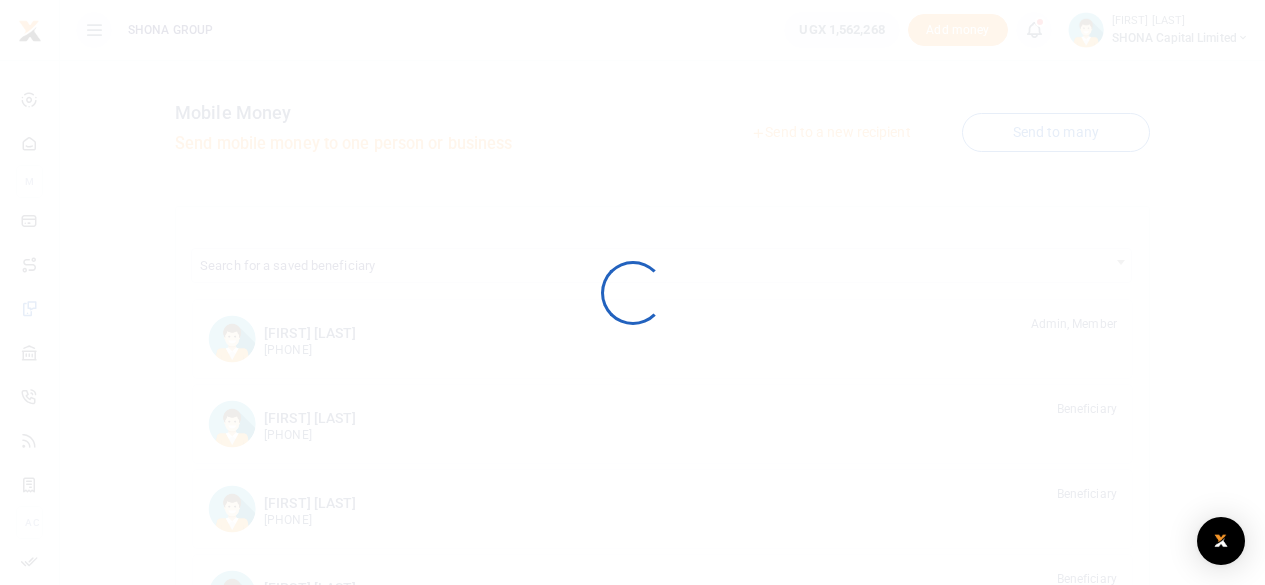scroll, scrollTop: 0, scrollLeft: 0, axis: both 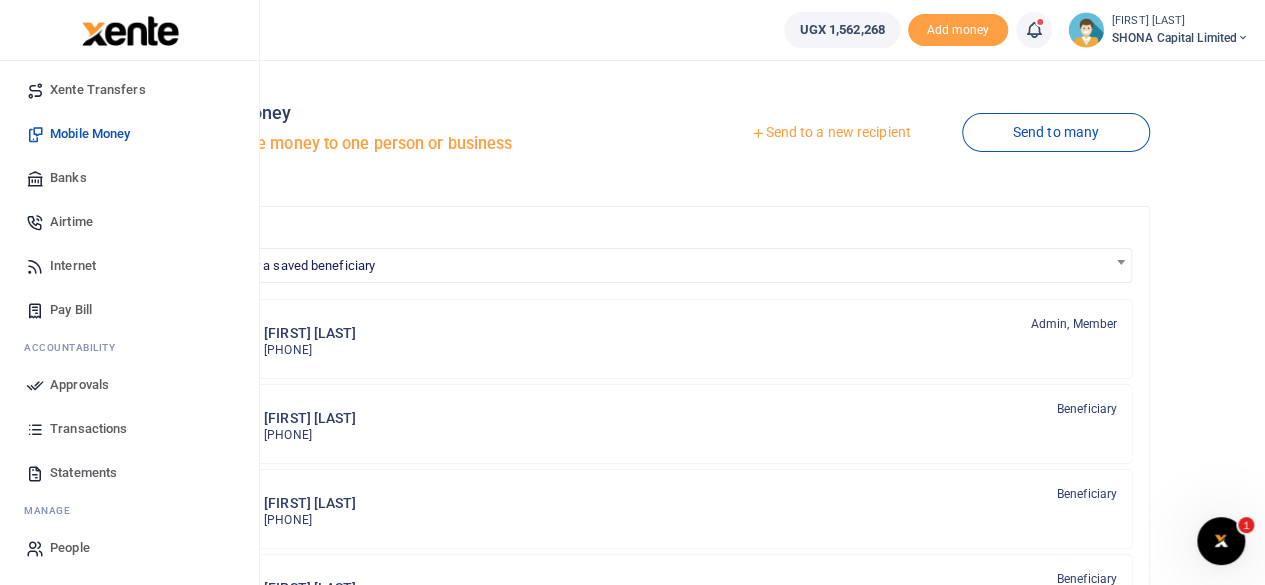 click on "Approvals" at bounding box center (79, 385) 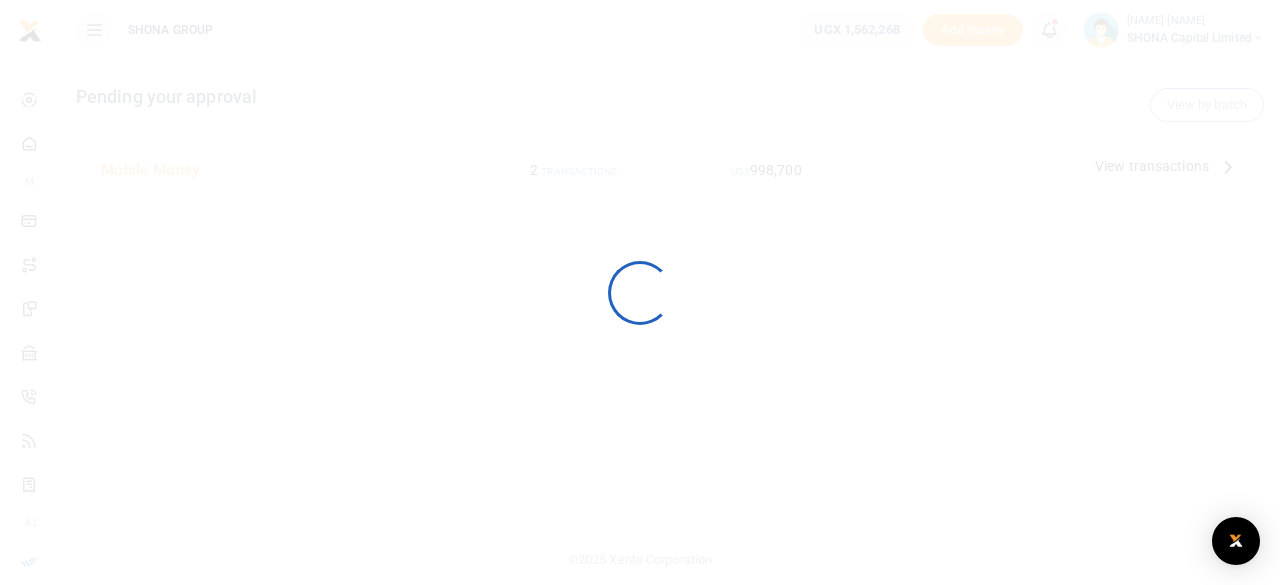 scroll, scrollTop: 0, scrollLeft: 0, axis: both 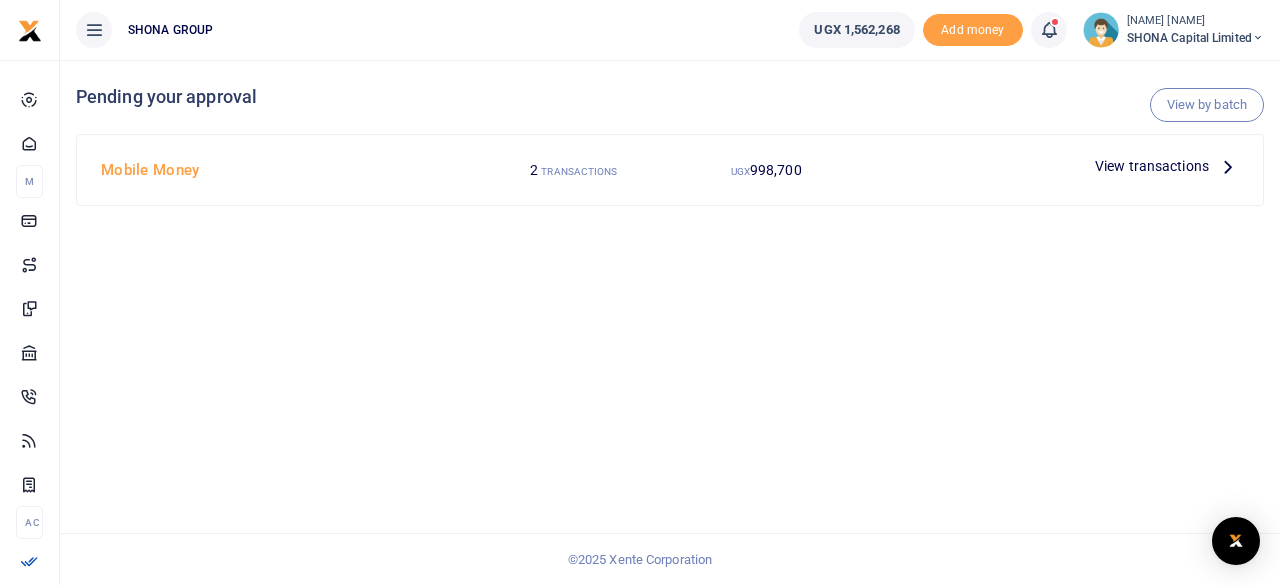 click at bounding box center (1228, 166) 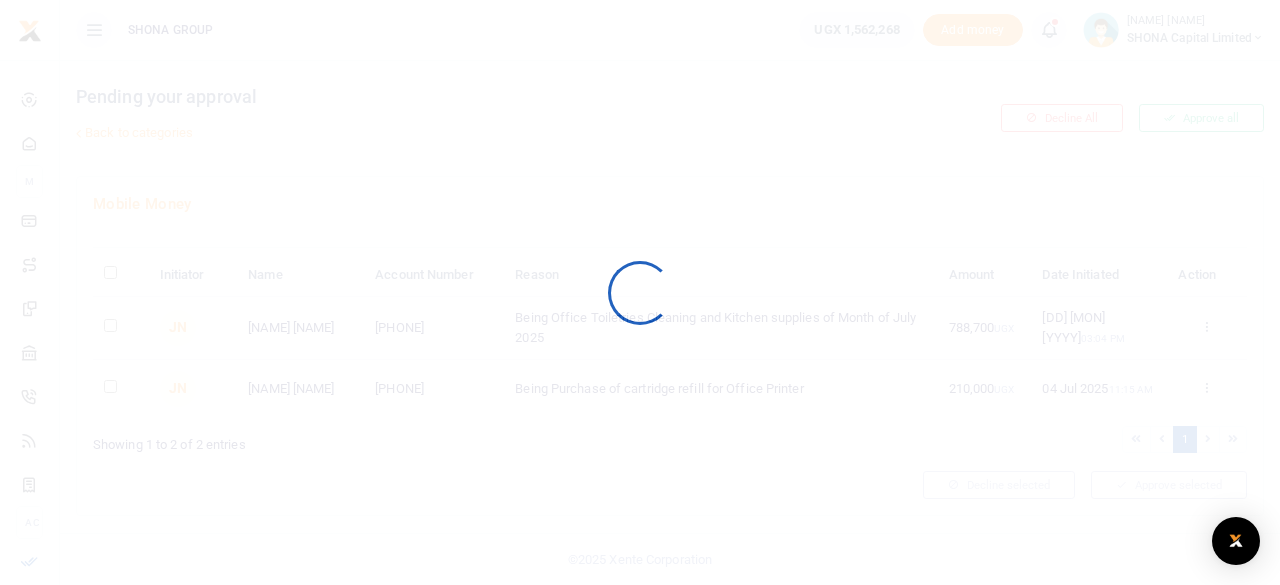 scroll, scrollTop: 0, scrollLeft: 0, axis: both 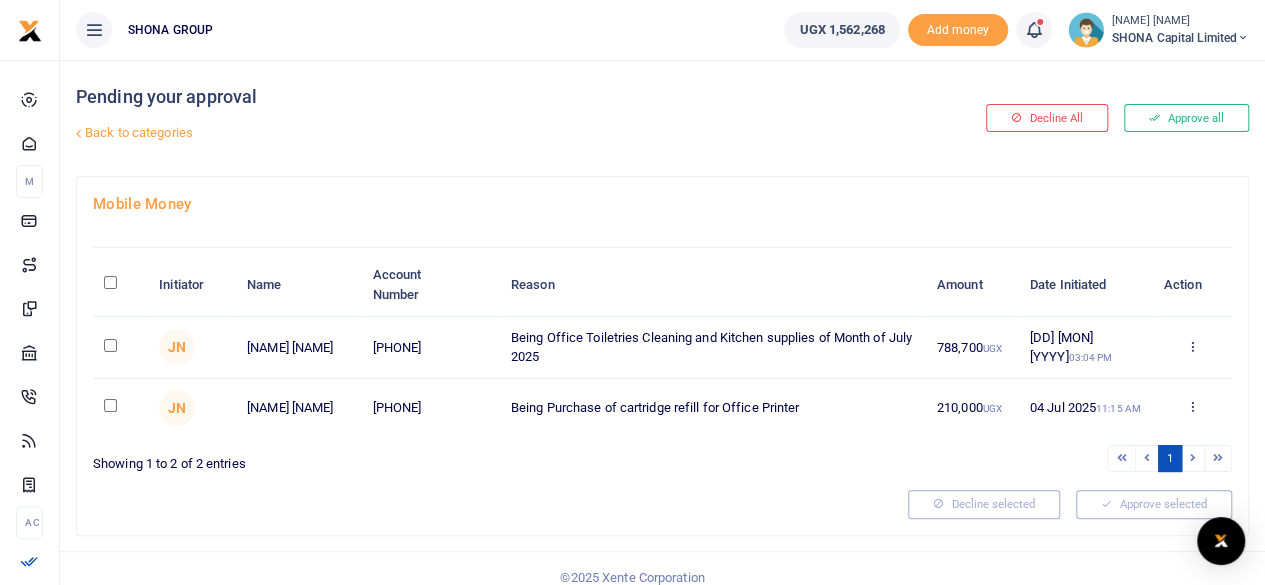 click at bounding box center (110, 282) 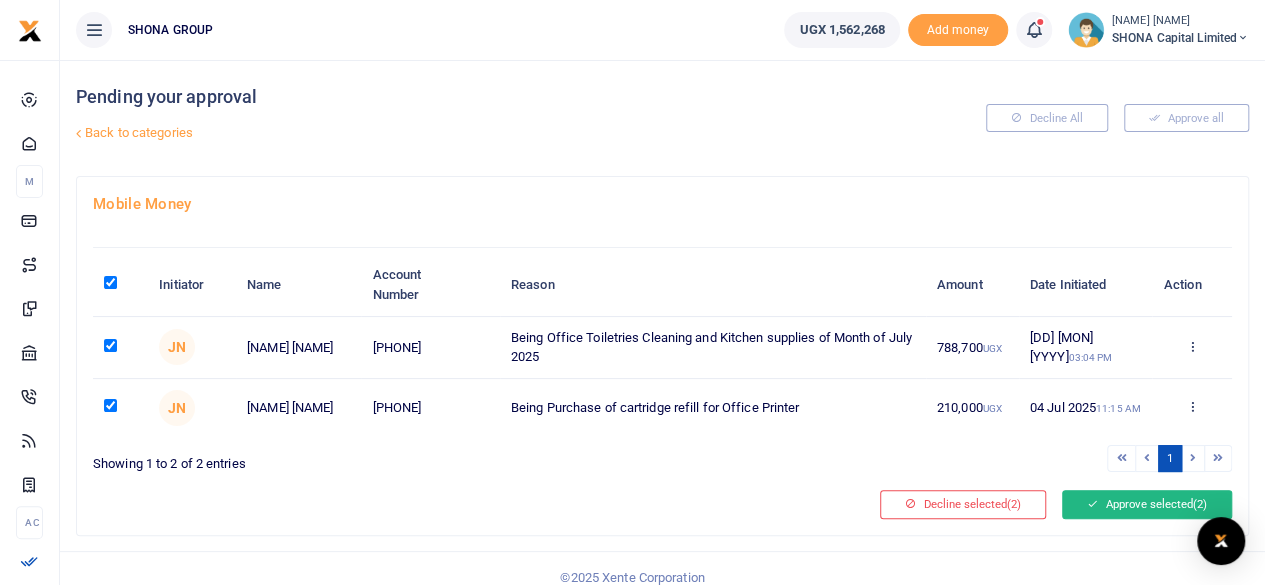click on "Approve selected  (2)" at bounding box center (1147, 504) 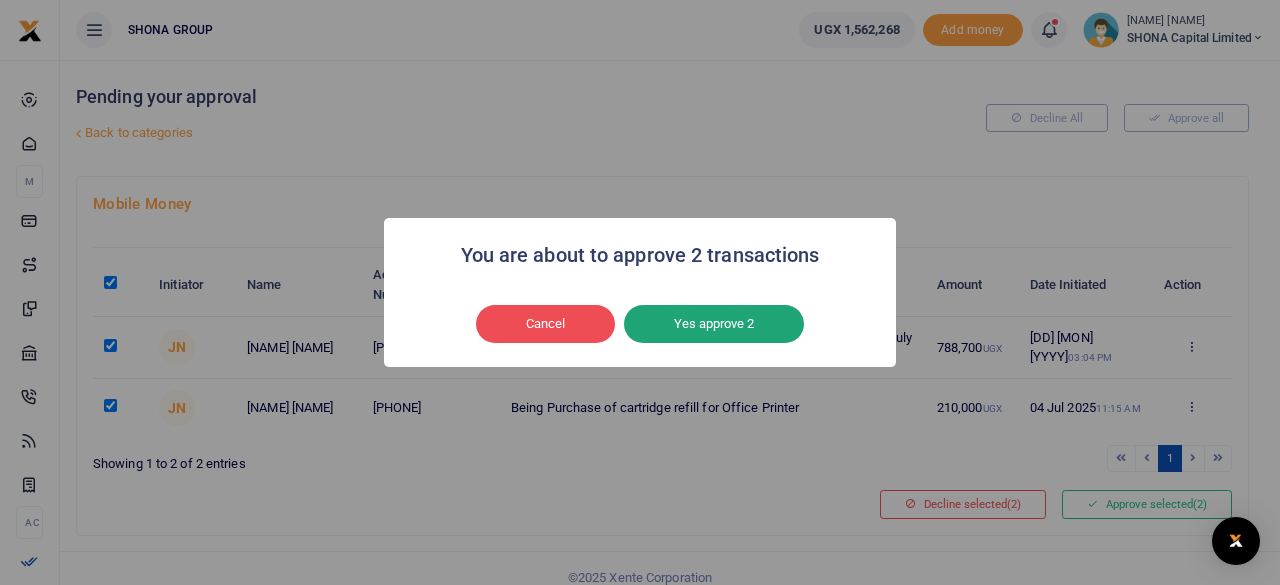 click on "Yes approve 2" at bounding box center (714, 324) 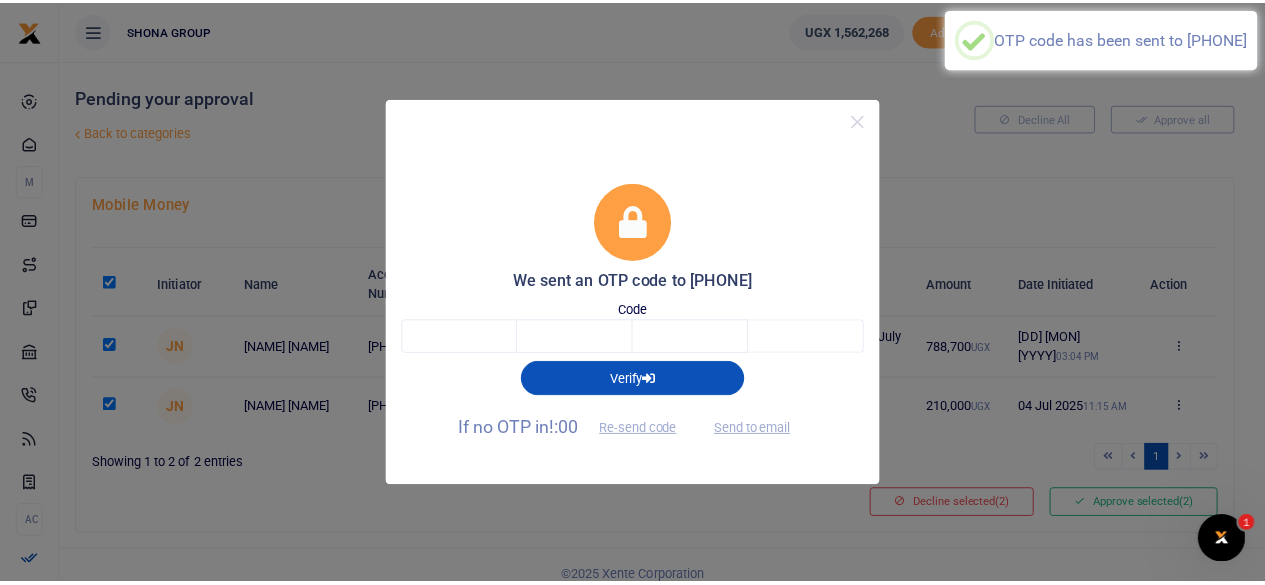 scroll, scrollTop: 0, scrollLeft: 0, axis: both 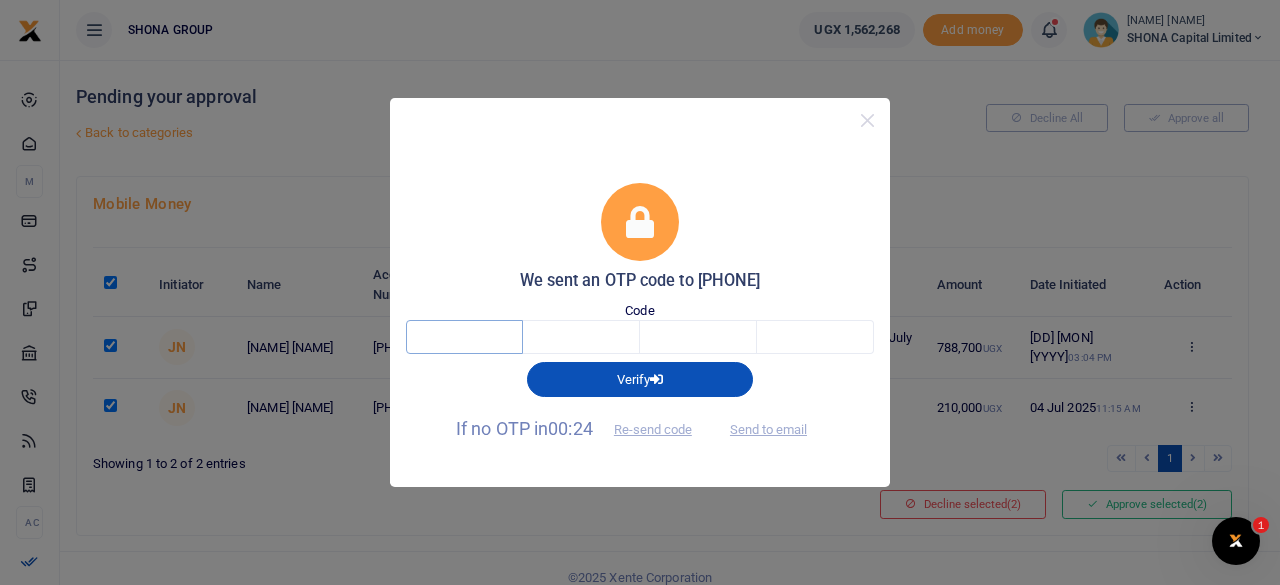 click at bounding box center (464, 337) 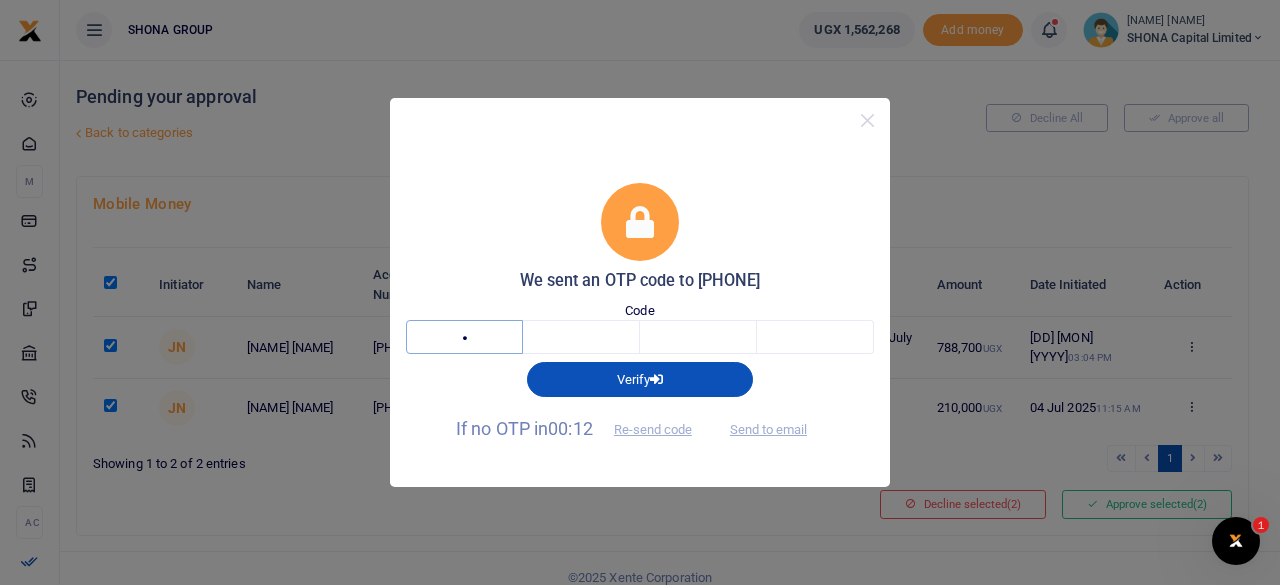 type on "9" 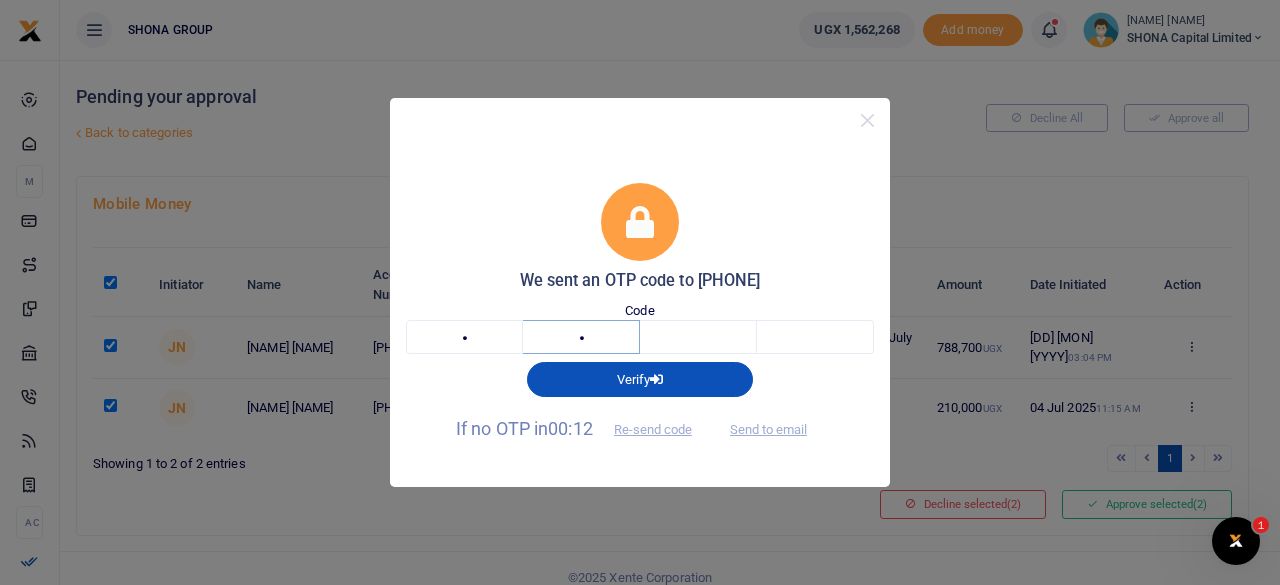 type on "8" 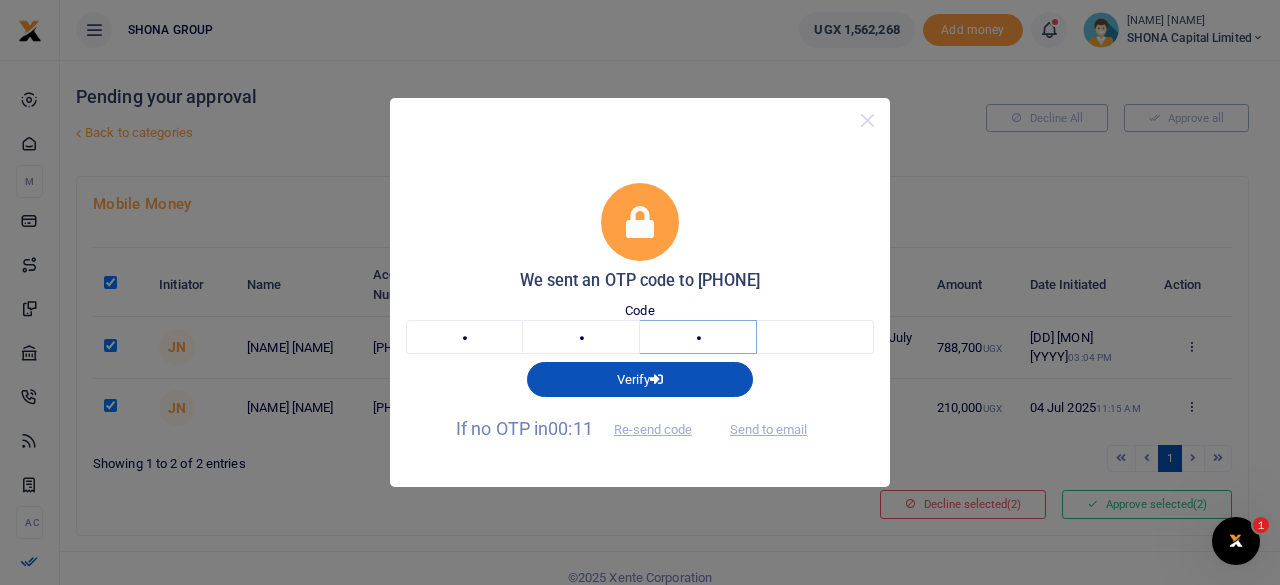 type on "0" 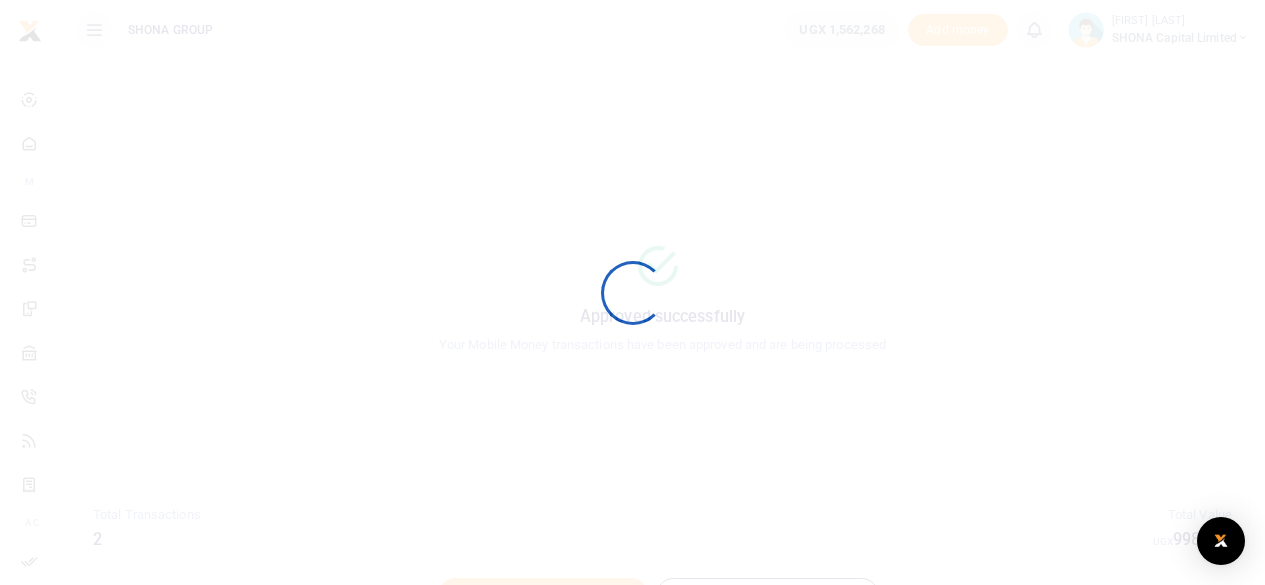 scroll, scrollTop: 0, scrollLeft: 0, axis: both 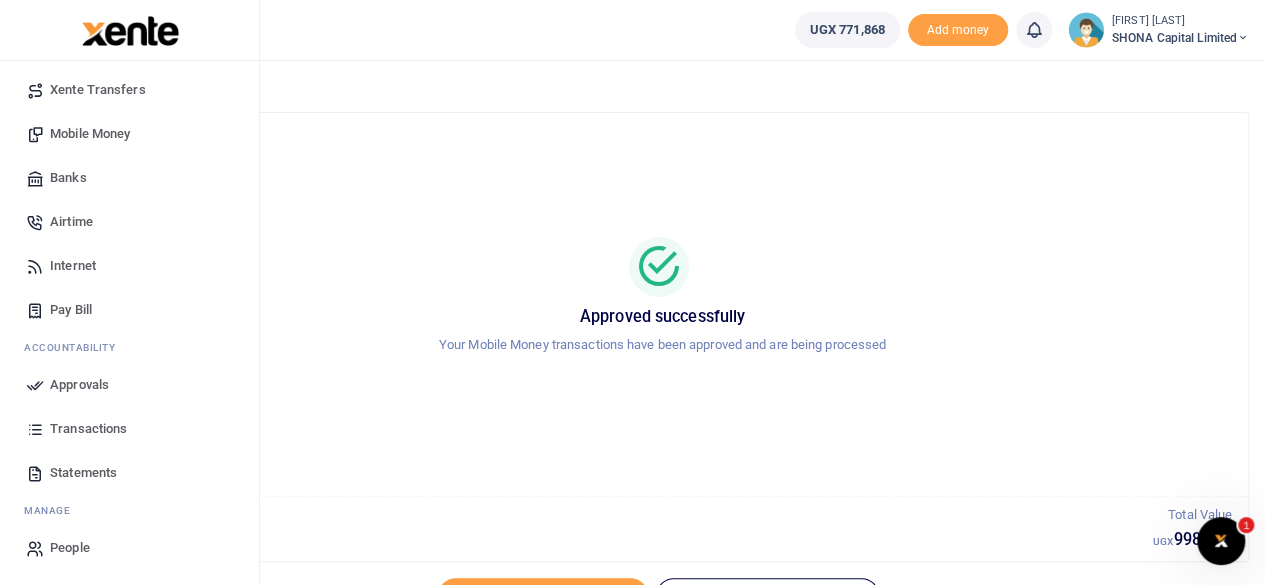 click on "Transactions" at bounding box center (88, 429) 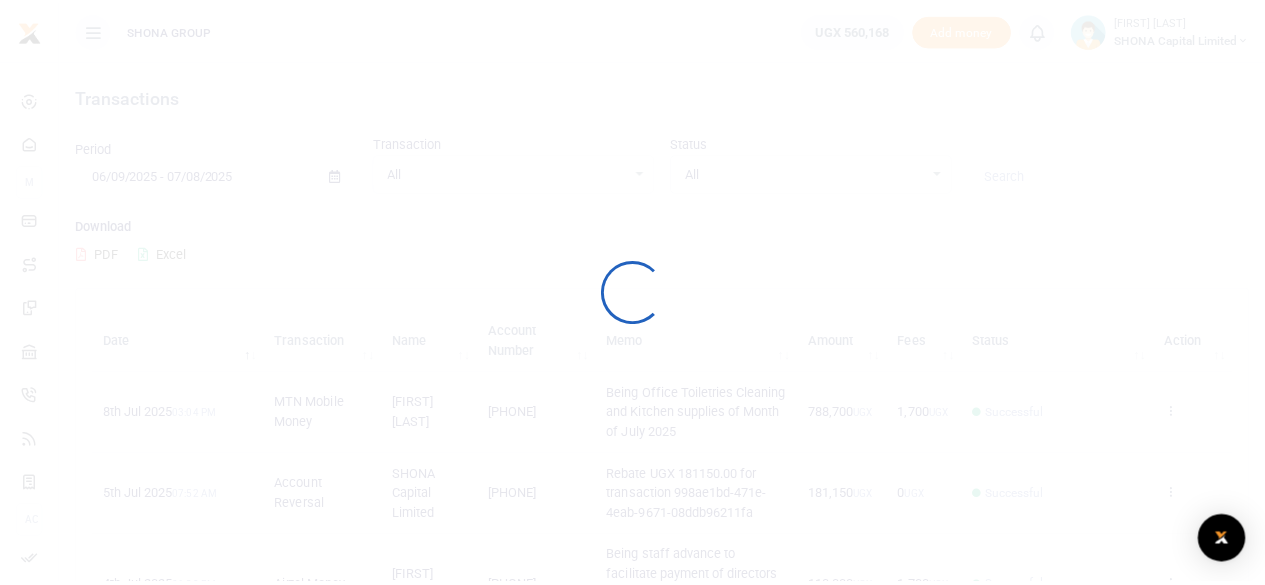 scroll, scrollTop: 0, scrollLeft: 0, axis: both 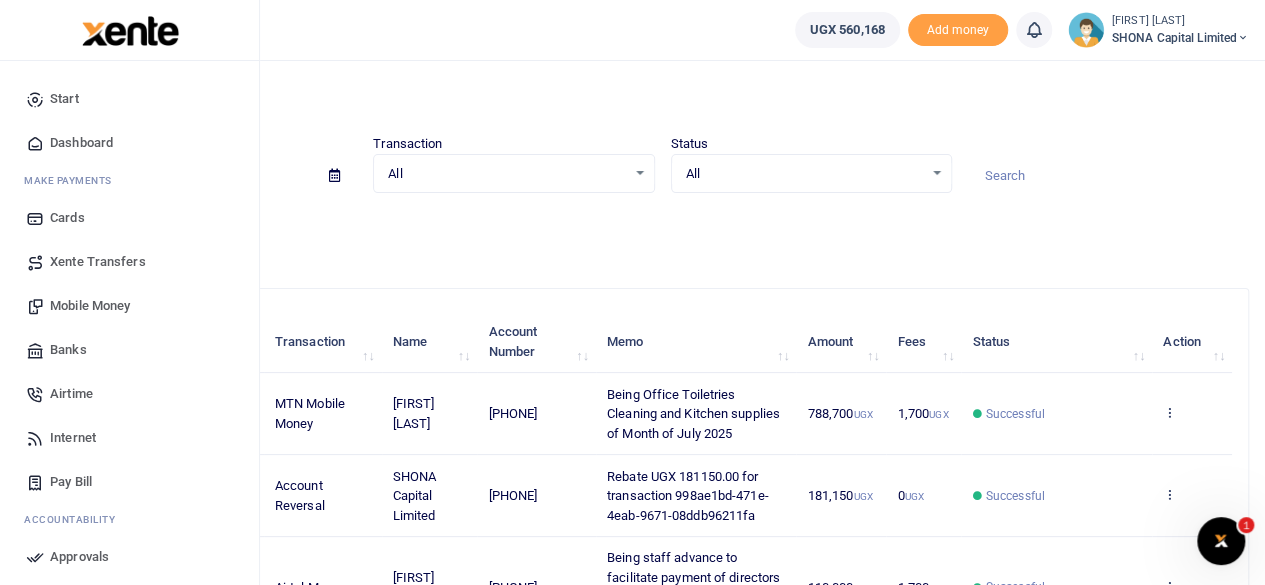 click on "Mobile Money" at bounding box center (90, 306) 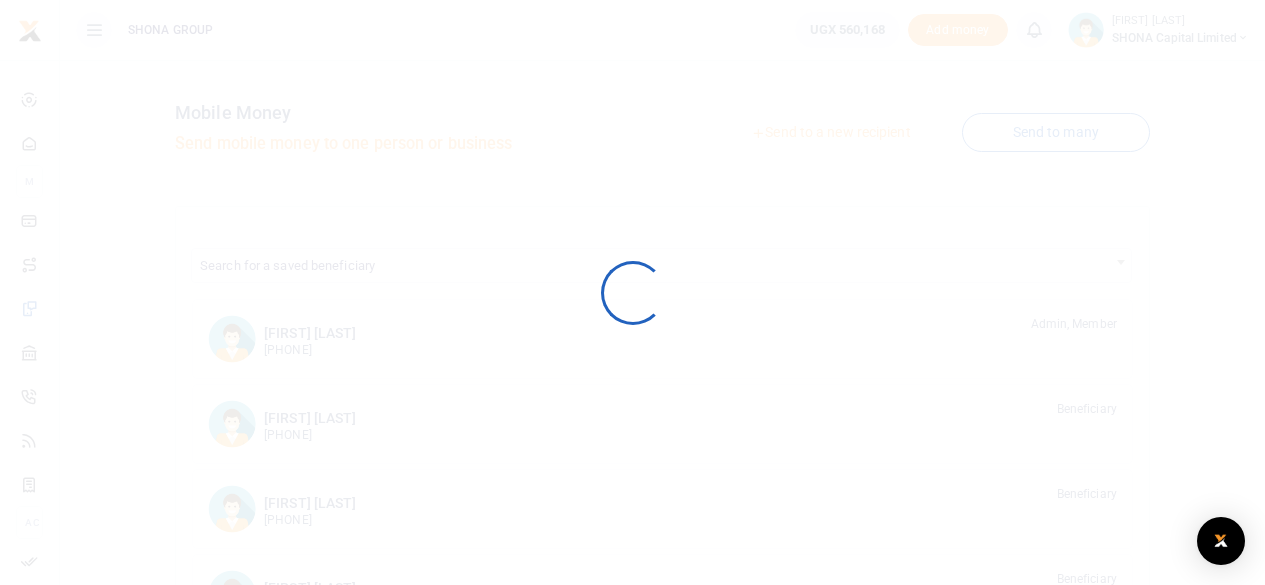 scroll, scrollTop: 0, scrollLeft: 0, axis: both 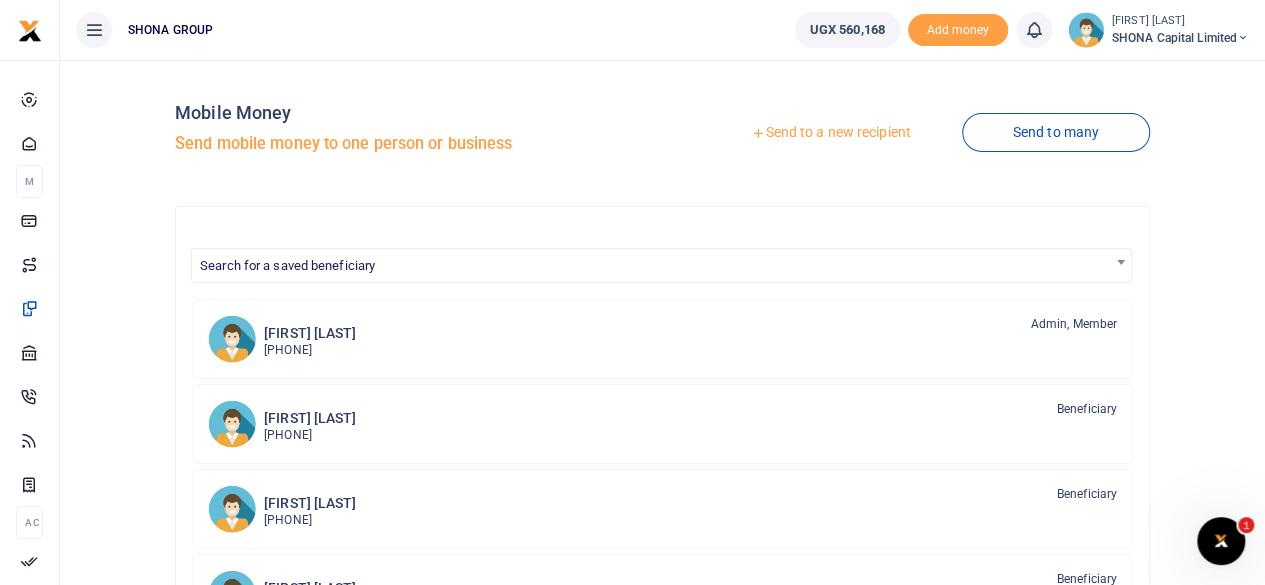 click on "Send to a new recipient" at bounding box center [830, 133] 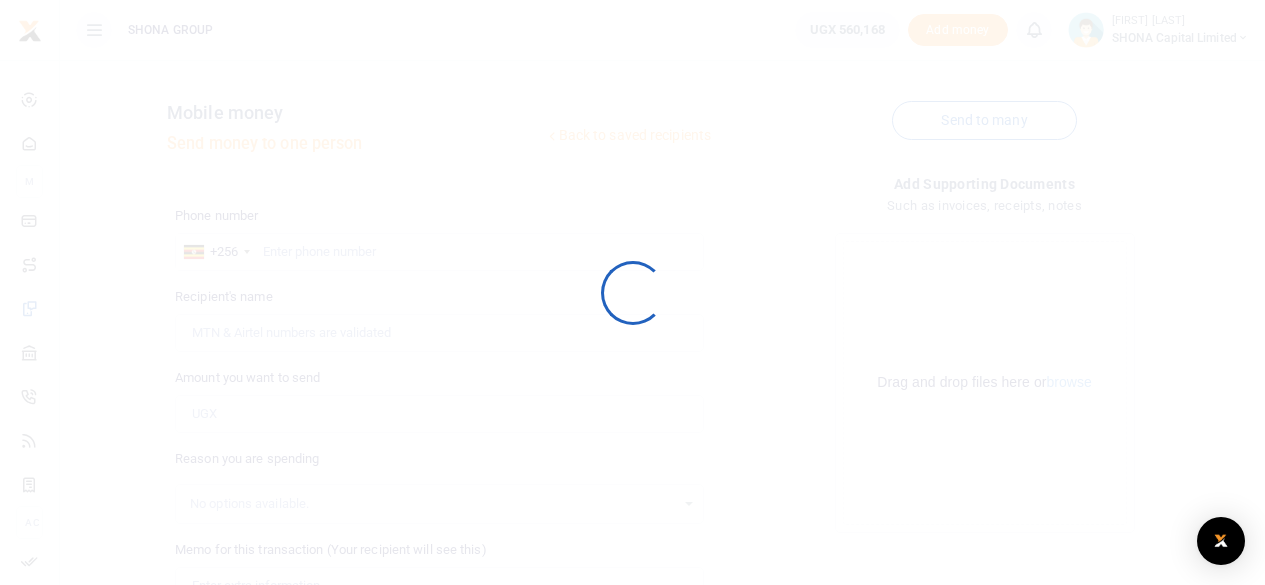 scroll, scrollTop: 0, scrollLeft: 0, axis: both 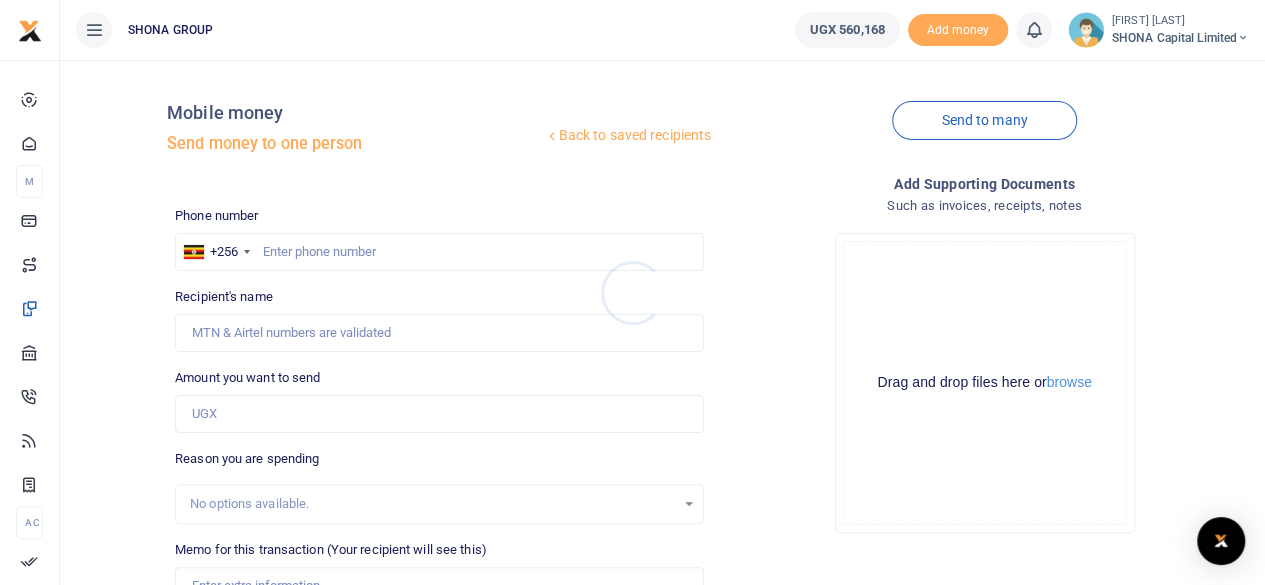 click at bounding box center [632, 292] 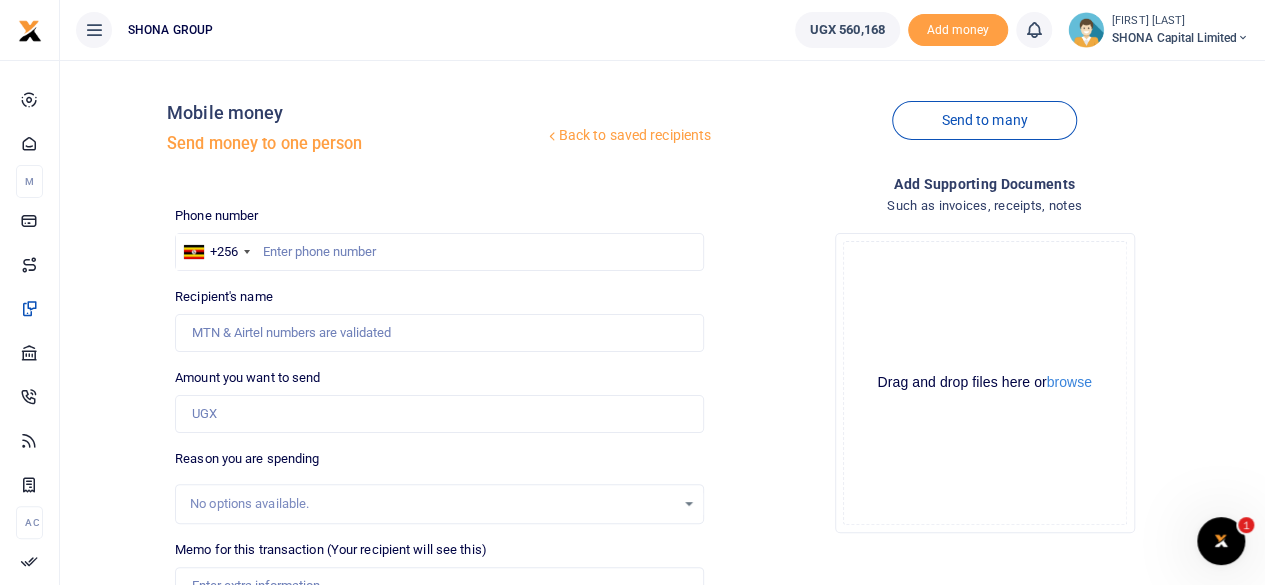 scroll, scrollTop: 0, scrollLeft: 0, axis: both 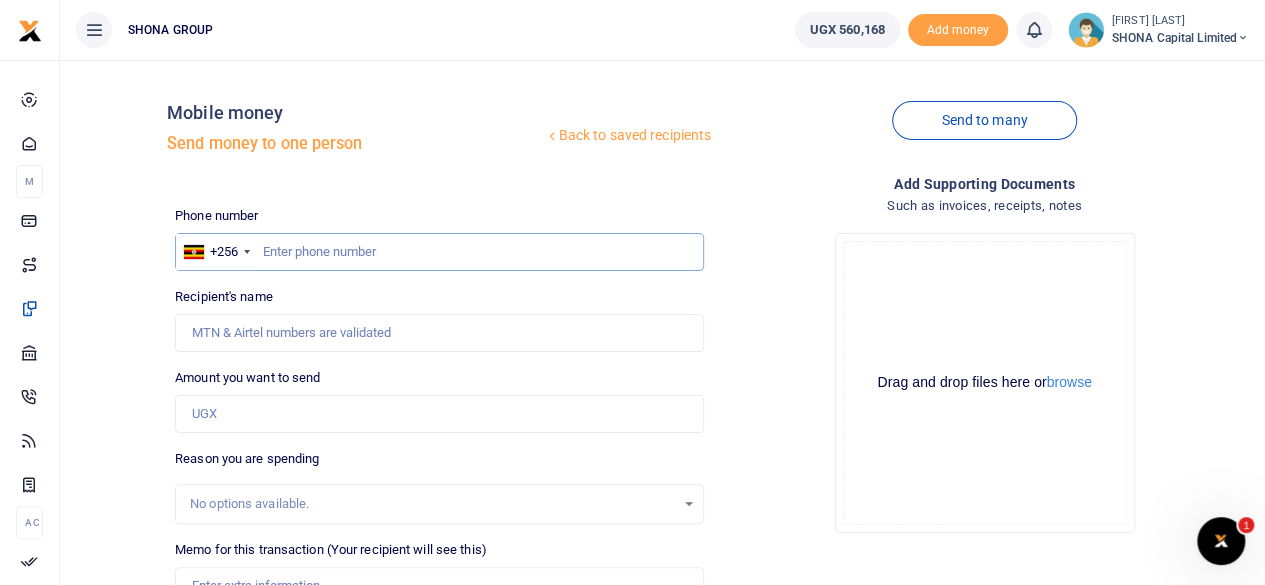 click at bounding box center (439, 252) 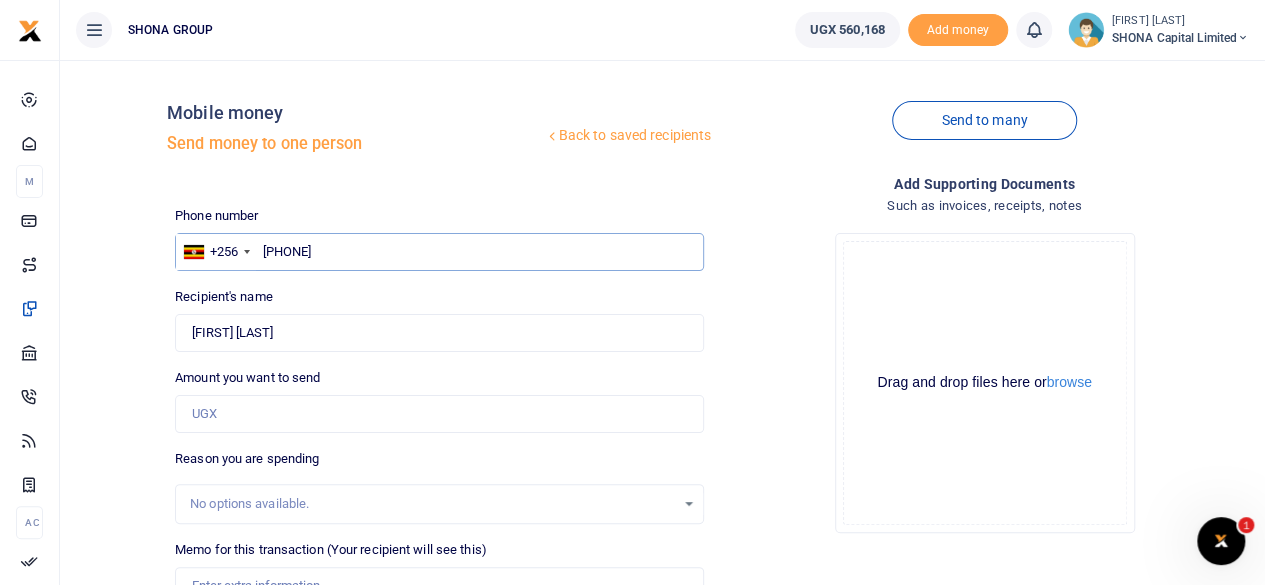 type on "0788660011" 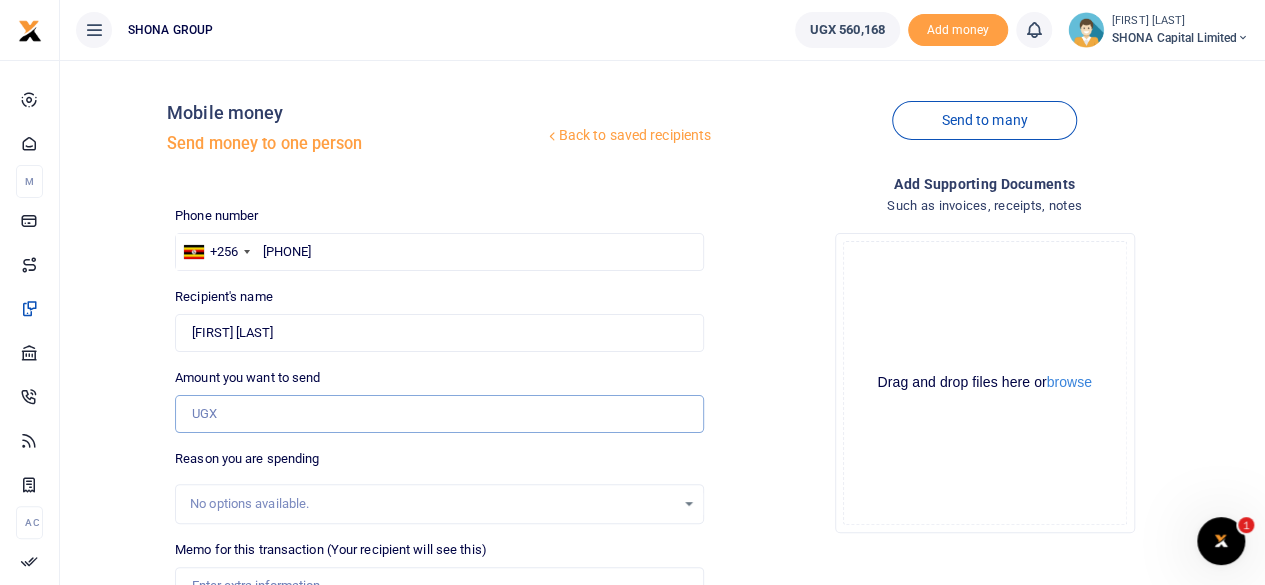 click on "Amount you want to send" at bounding box center (439, 414) 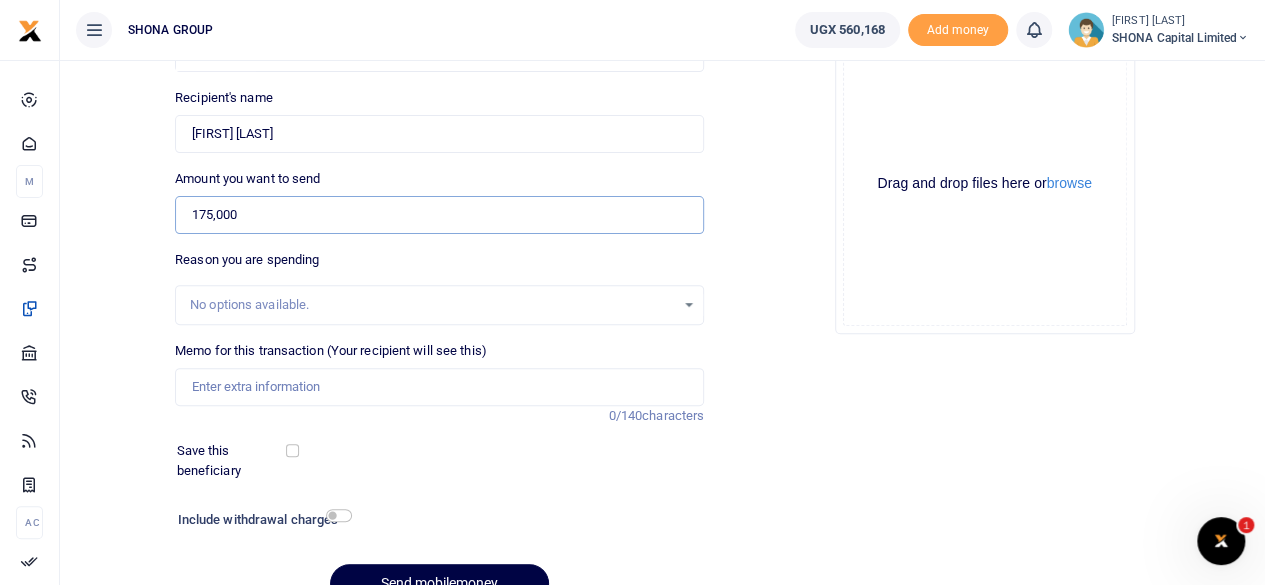 scroll, scrollTop: 200, scrollLeft: 0, axis: vertical 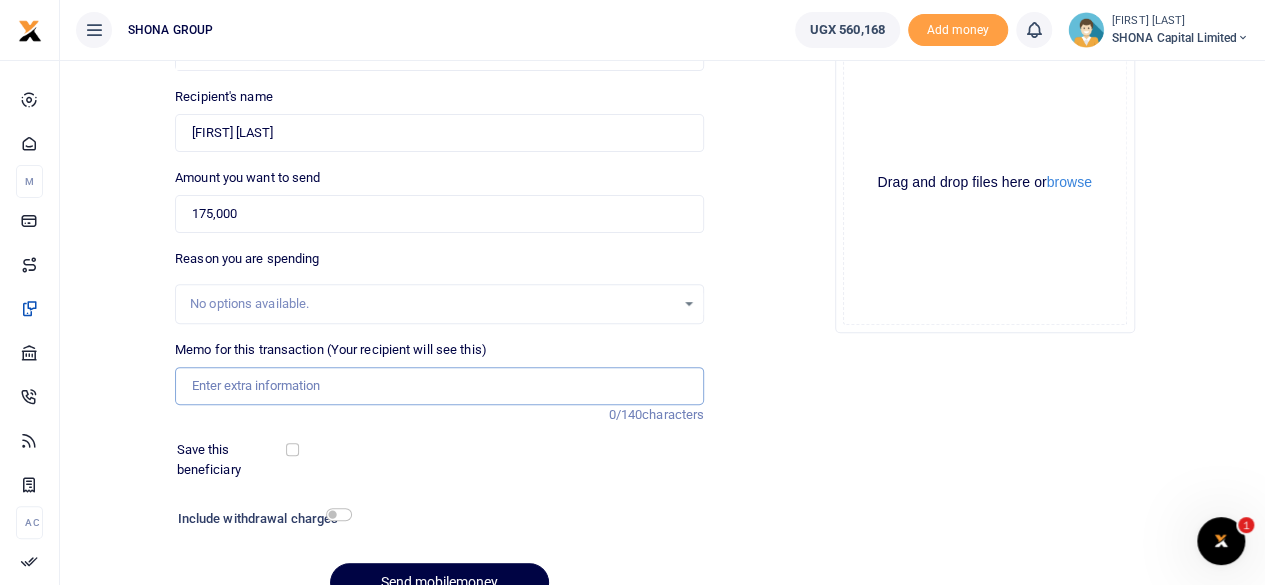 click on "Memo for this transaction (Your recipient will see this)" at bounding box center (439, 386) 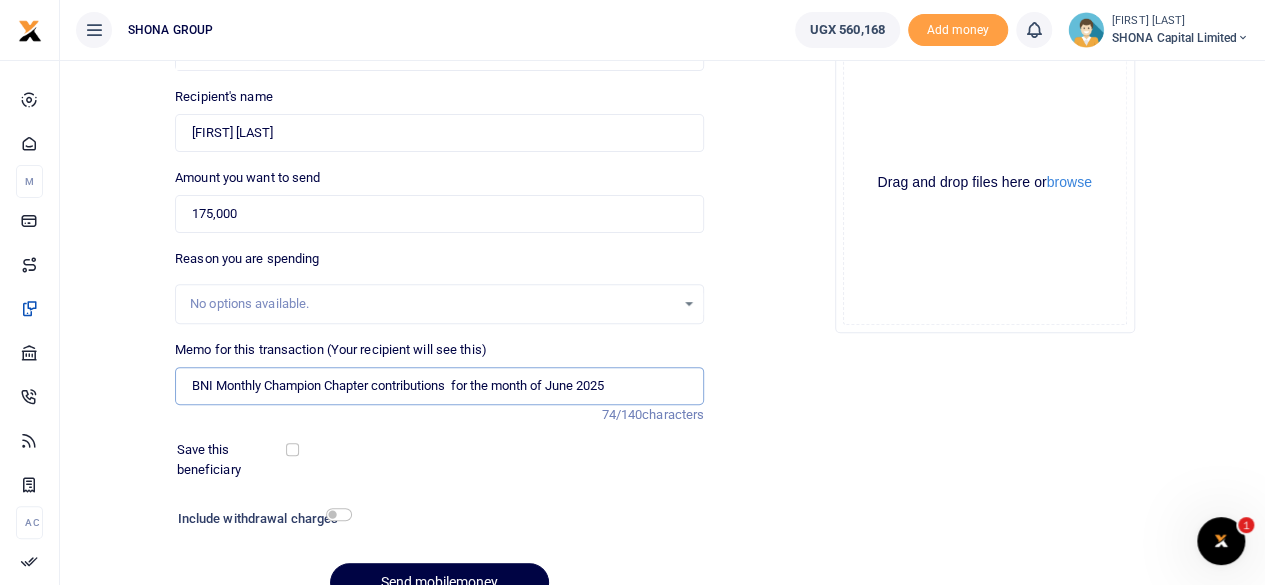 click on "BNI Monthly Champion Chapter contributions  for the month of June 2025" at bounding box center [439, 386] 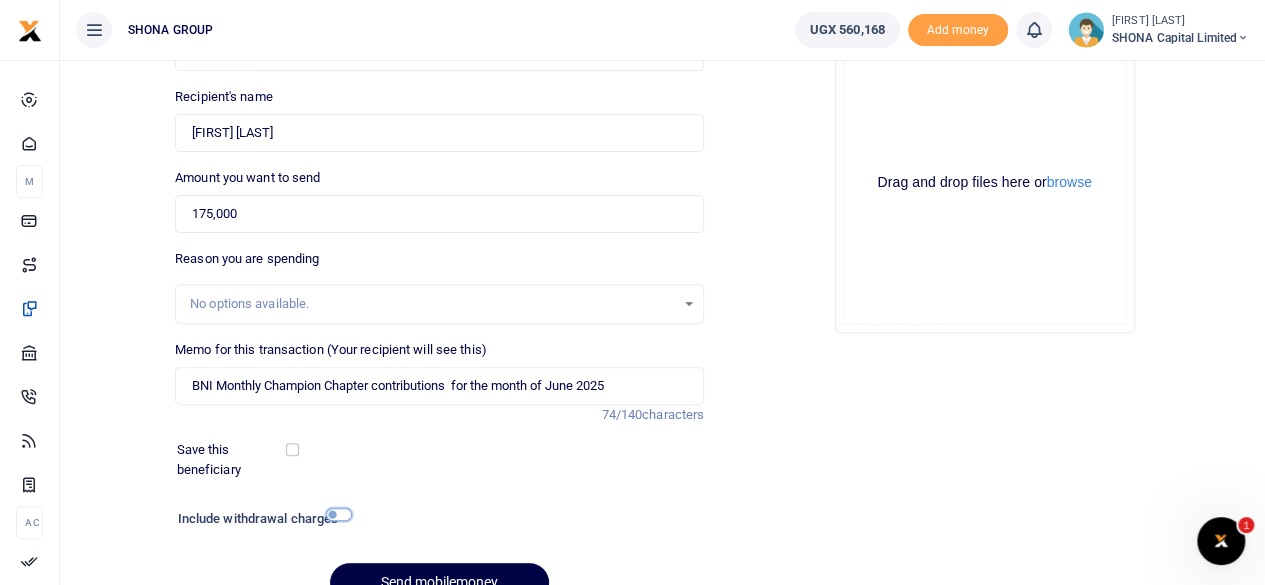 click at bounding box center [339, 514] 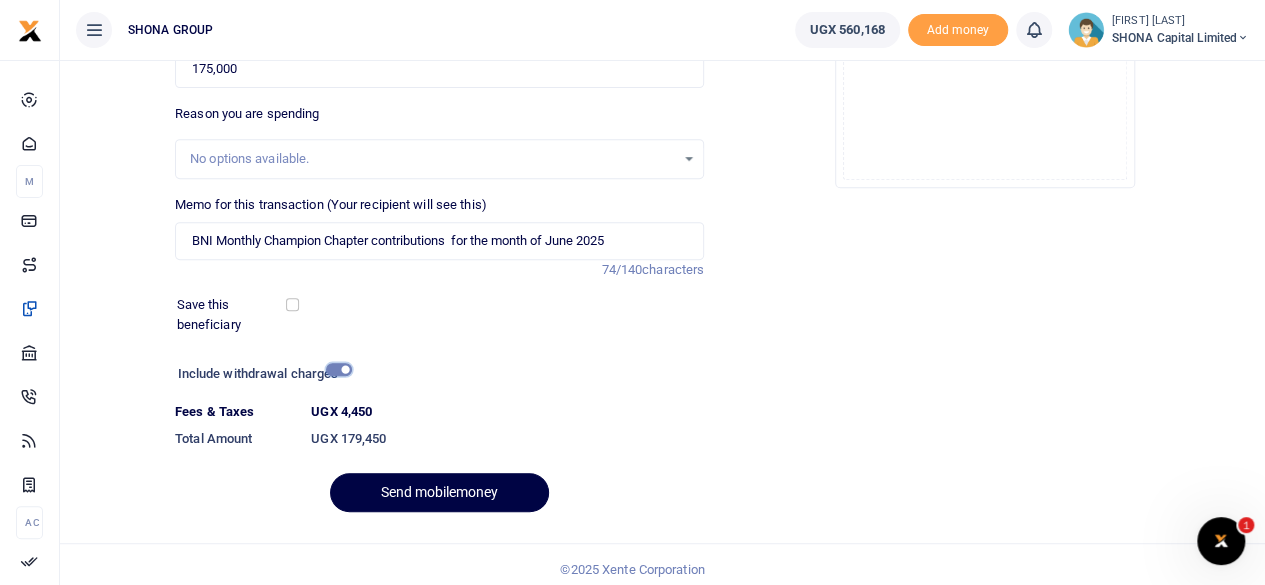 scroll, scrollTop: 354, scrollLeft: 0, axis: vertical 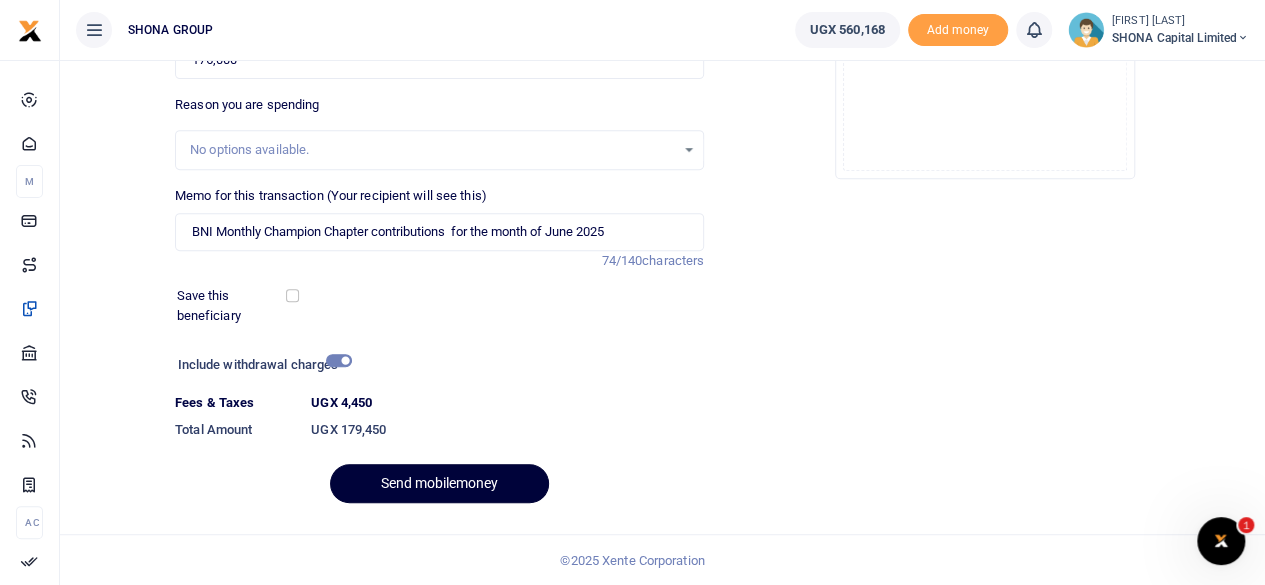 click on "Send mobilemoney" at bounding box center [439, 483] 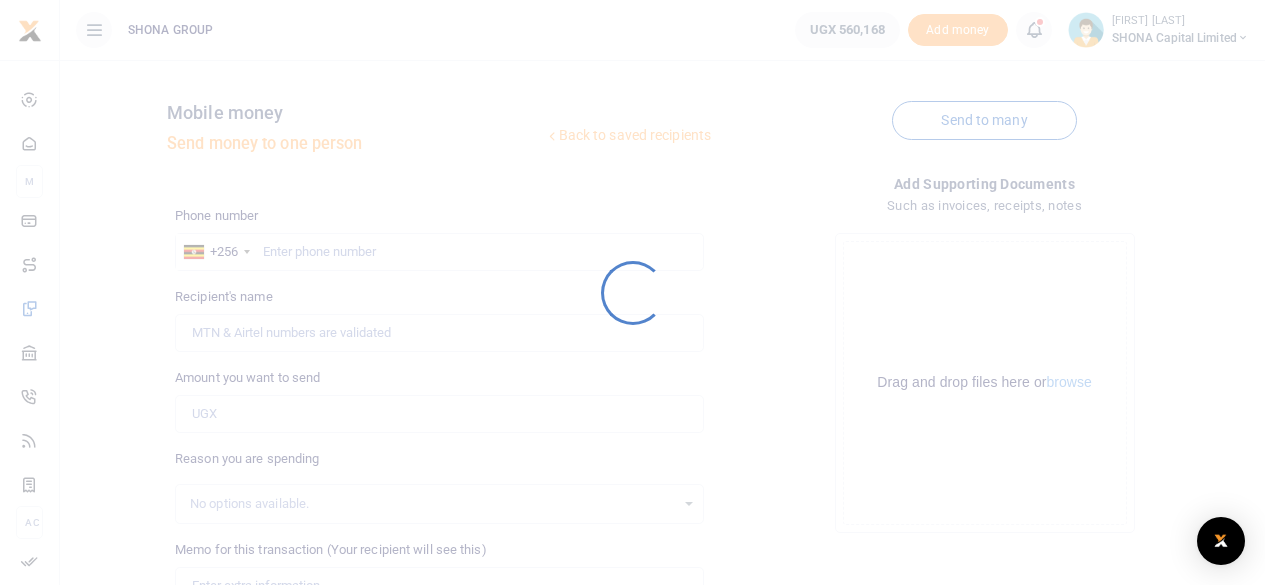 scroll, scrollTop: 298, scrollLeft: 0, axis: vertical 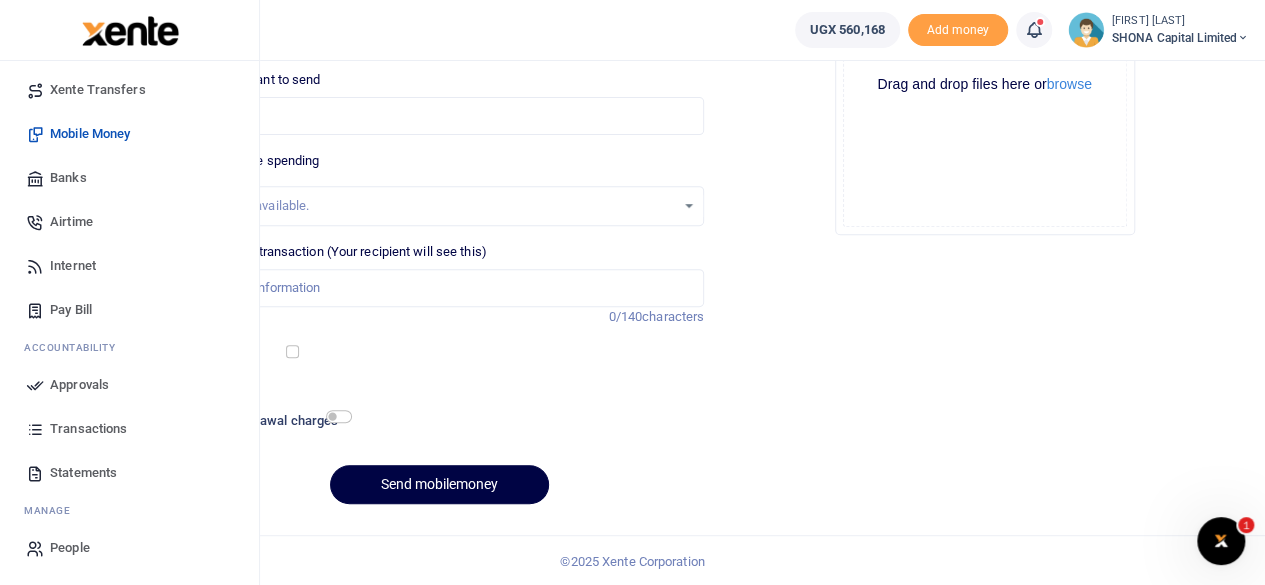 click on "Approvals" at bounding box center [79, 385] 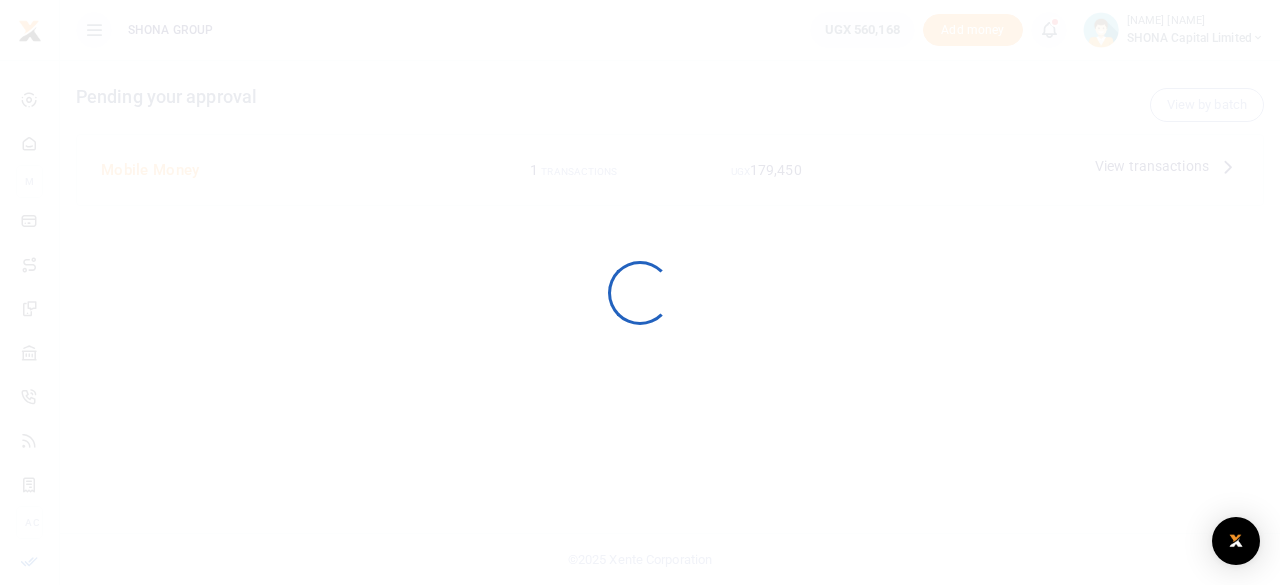scroll, scrollTop: 0, scrollLeft: 0, axis: both 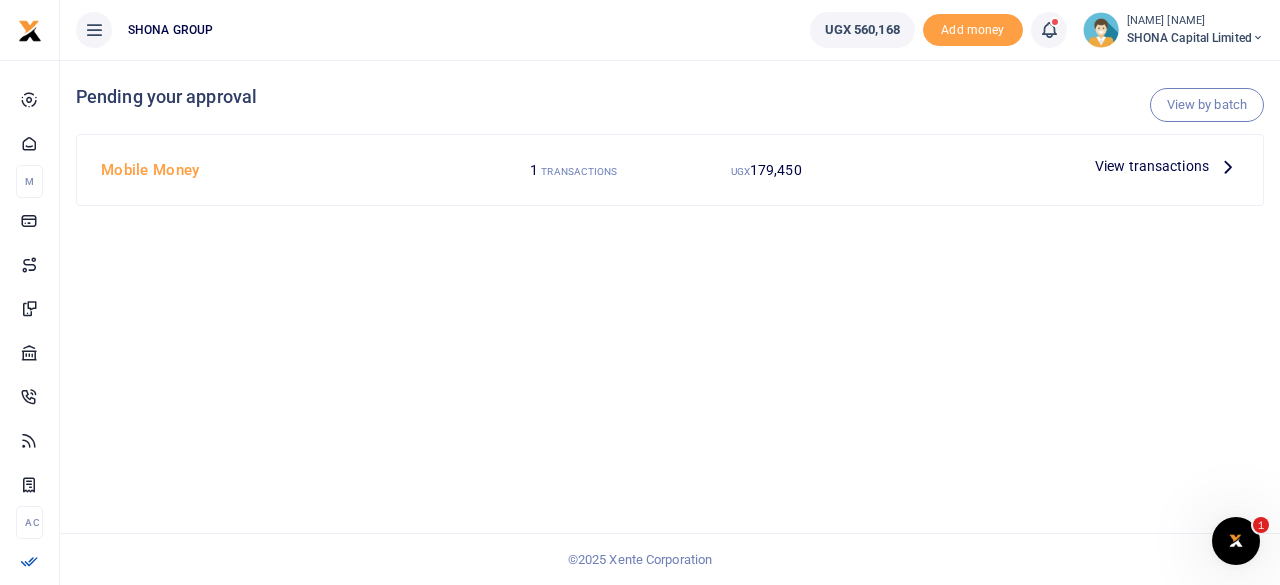 click on "View transactions" at bounding box center [1152, 166] 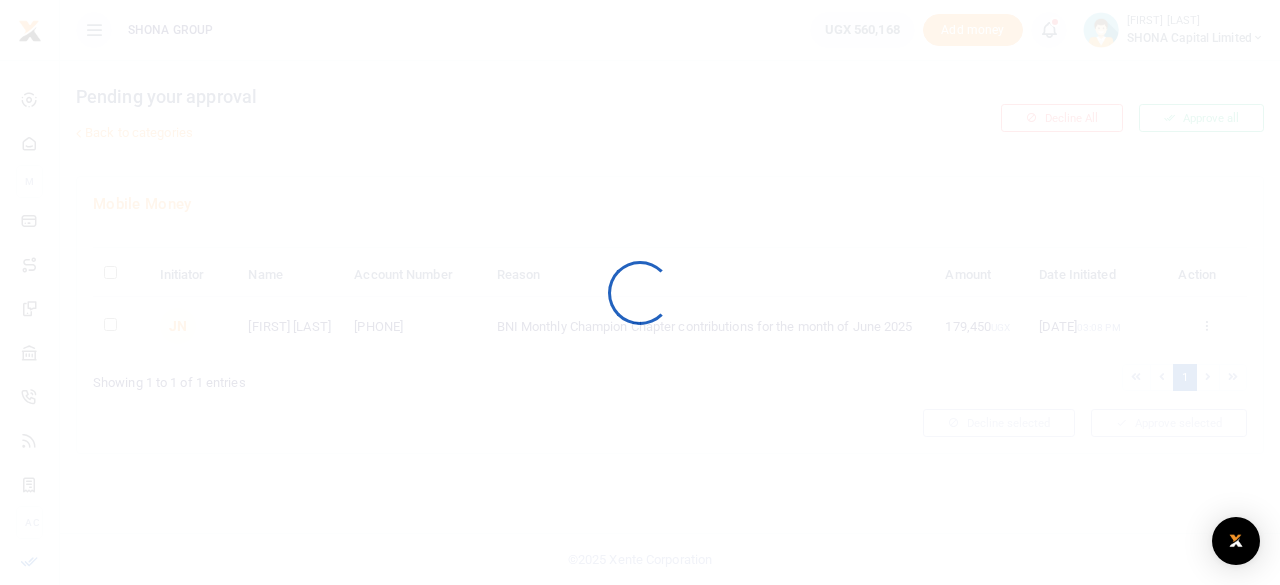 scroll, scrollTop: 0, scrollLeft: 0, axis: both 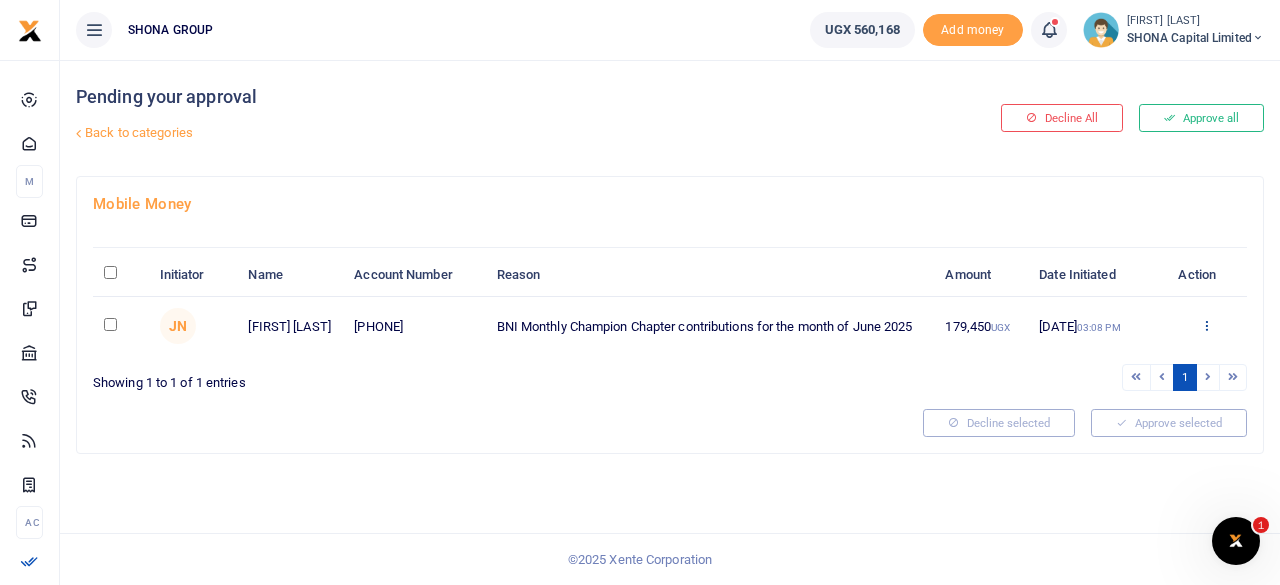 click at bounding box center [1206, 325] 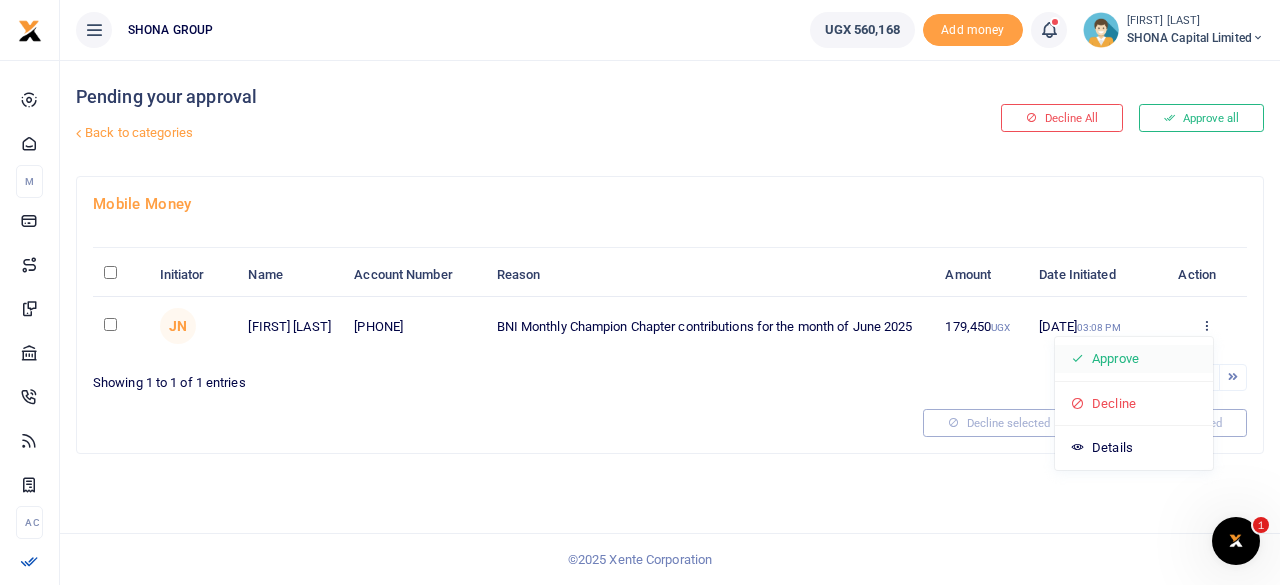 click on "Approve" at bounding box center [1134, 359] 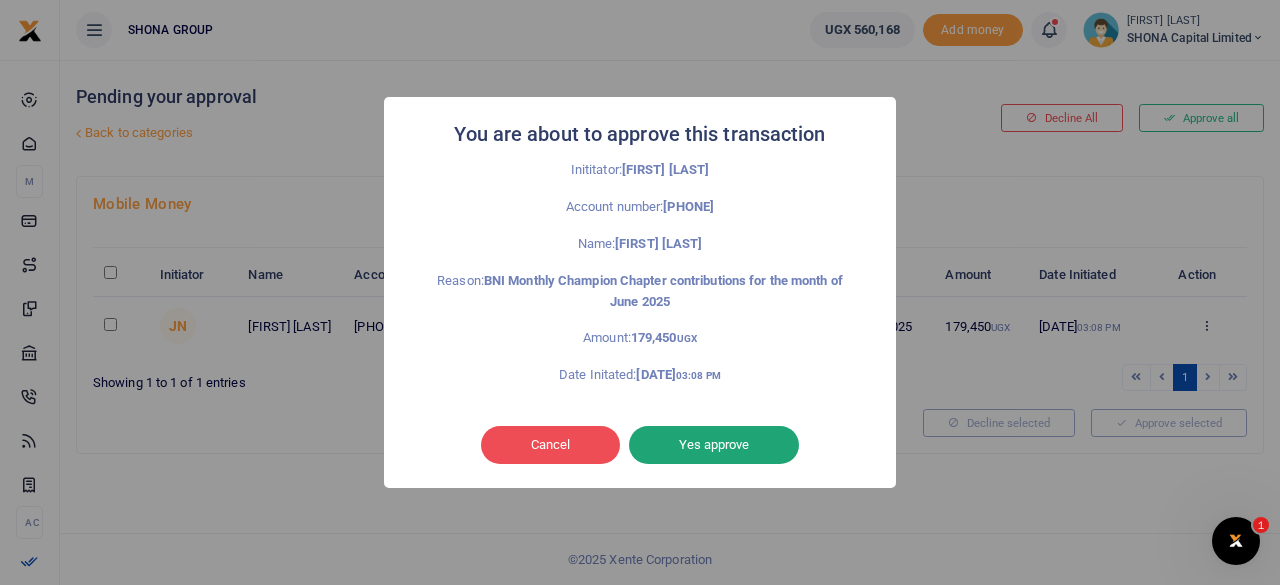 click on "Yes approve" at bounding box center [714, 445] 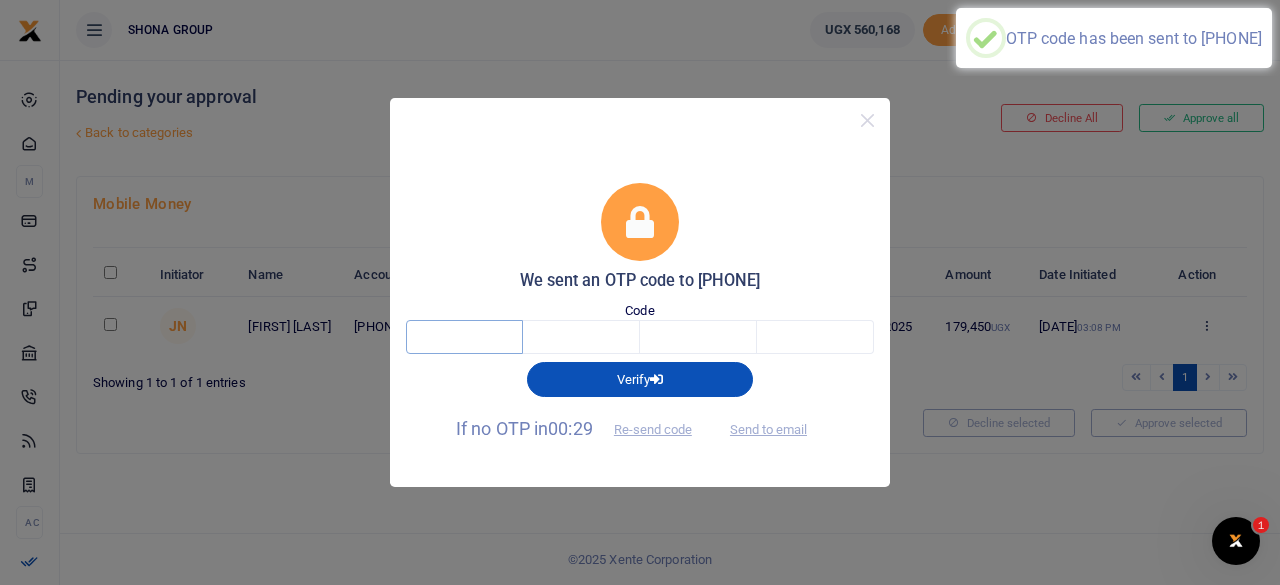 click at bounding box center [464, 337] 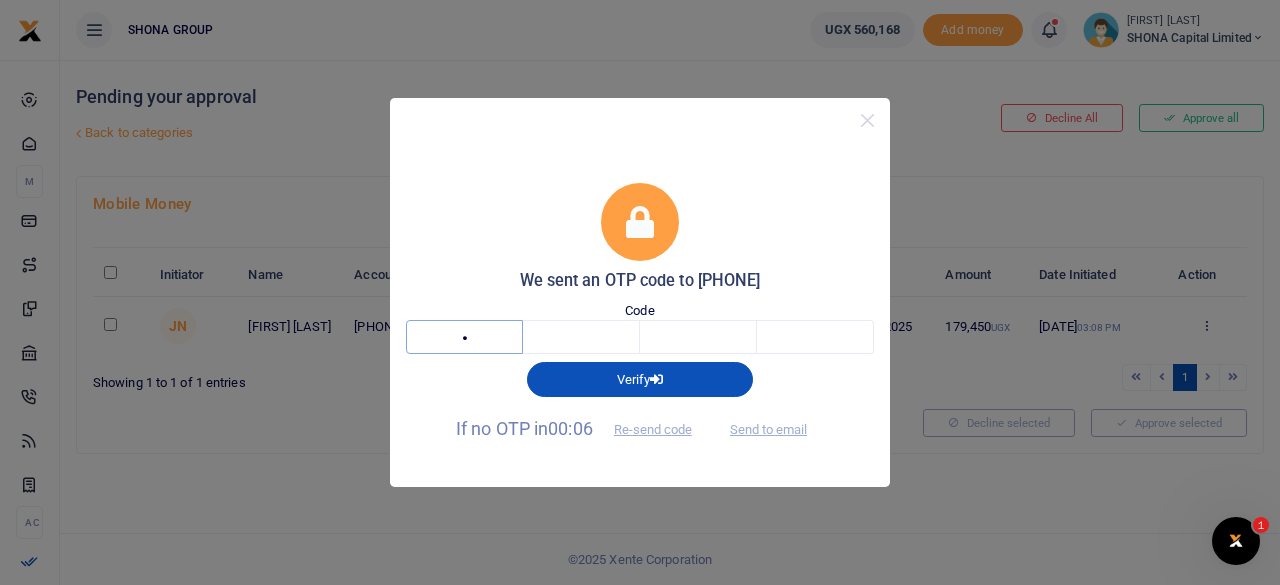 type on "7" 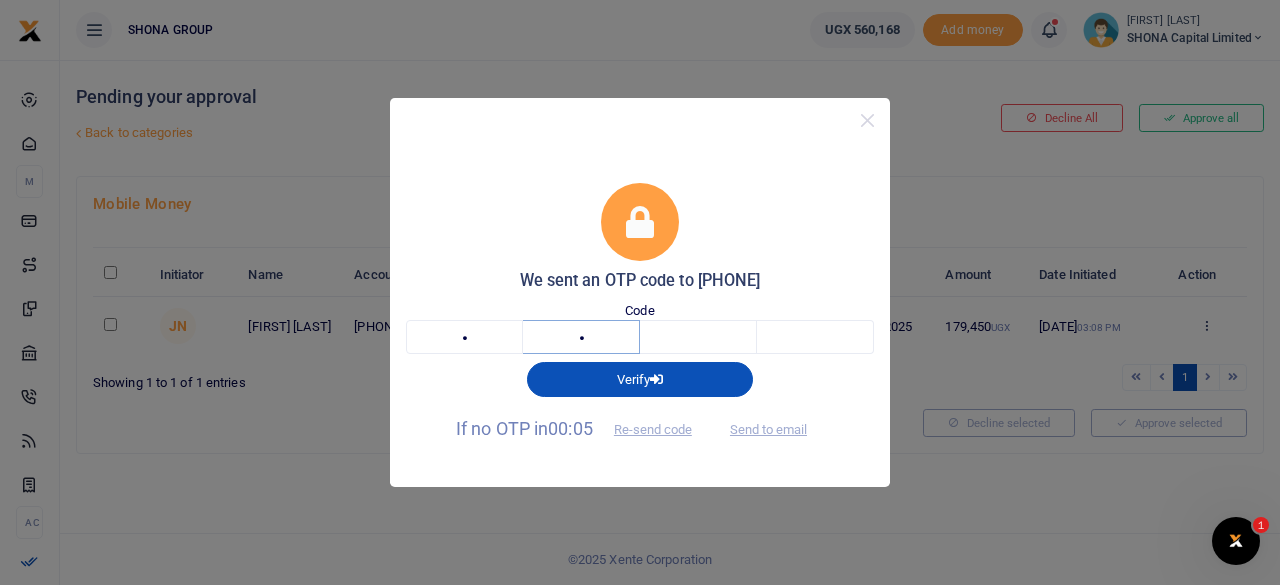 type on "0" 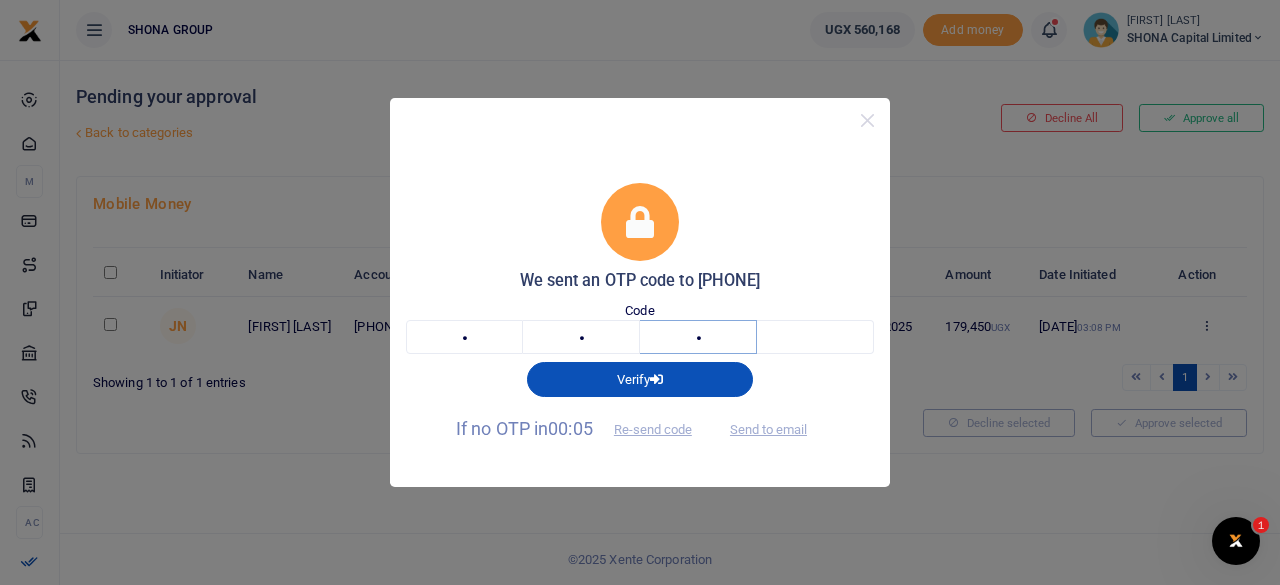 type on "7" 